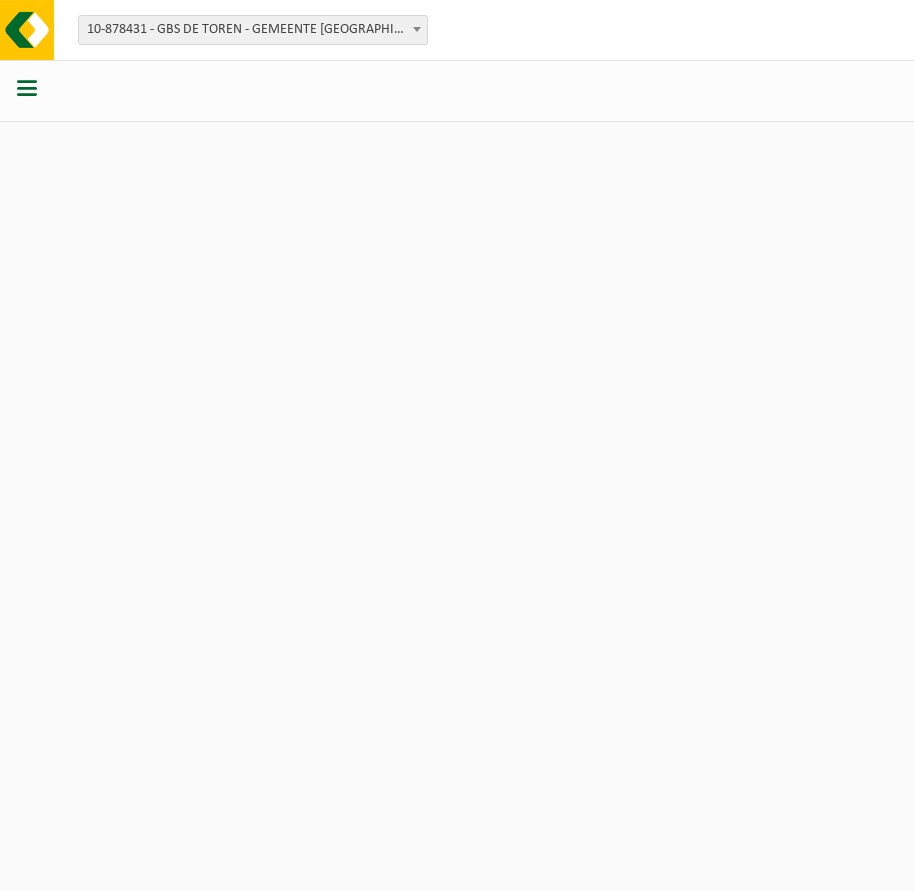 scroll, scrollTop: 0, scrollLeft: 0, axis: both 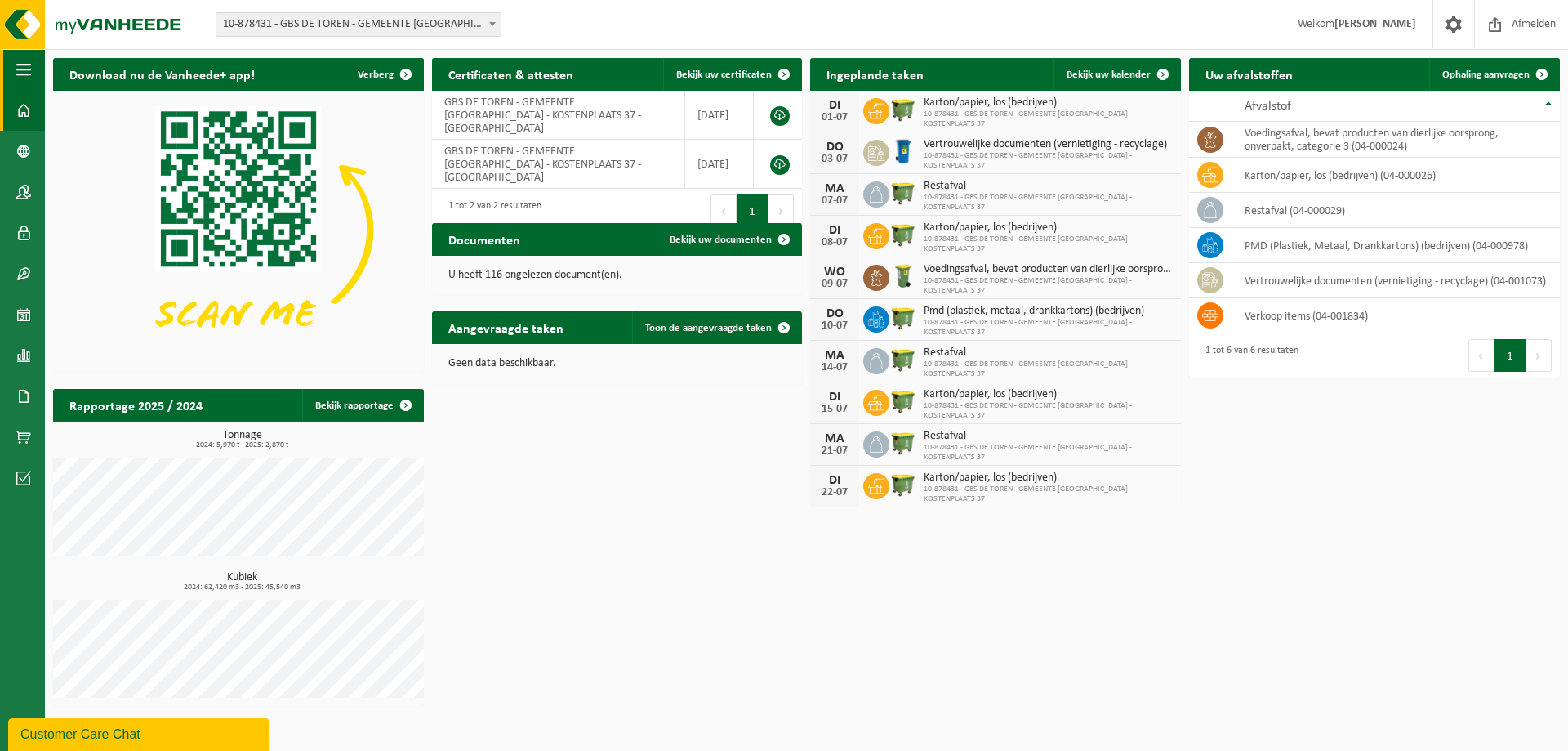 click at bounding box center [24, 69] 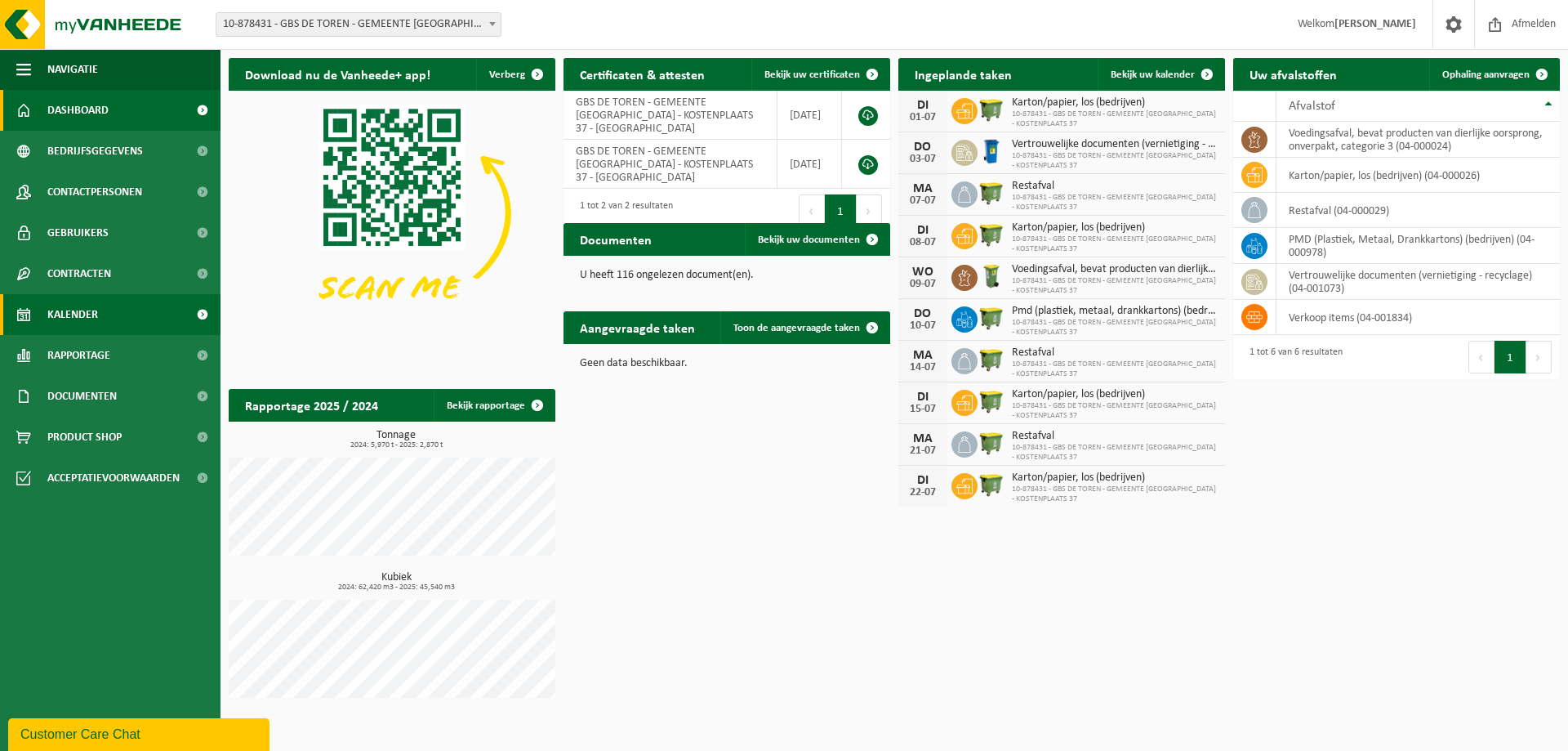 click on "Kalender" at bounding box center (110, 315) 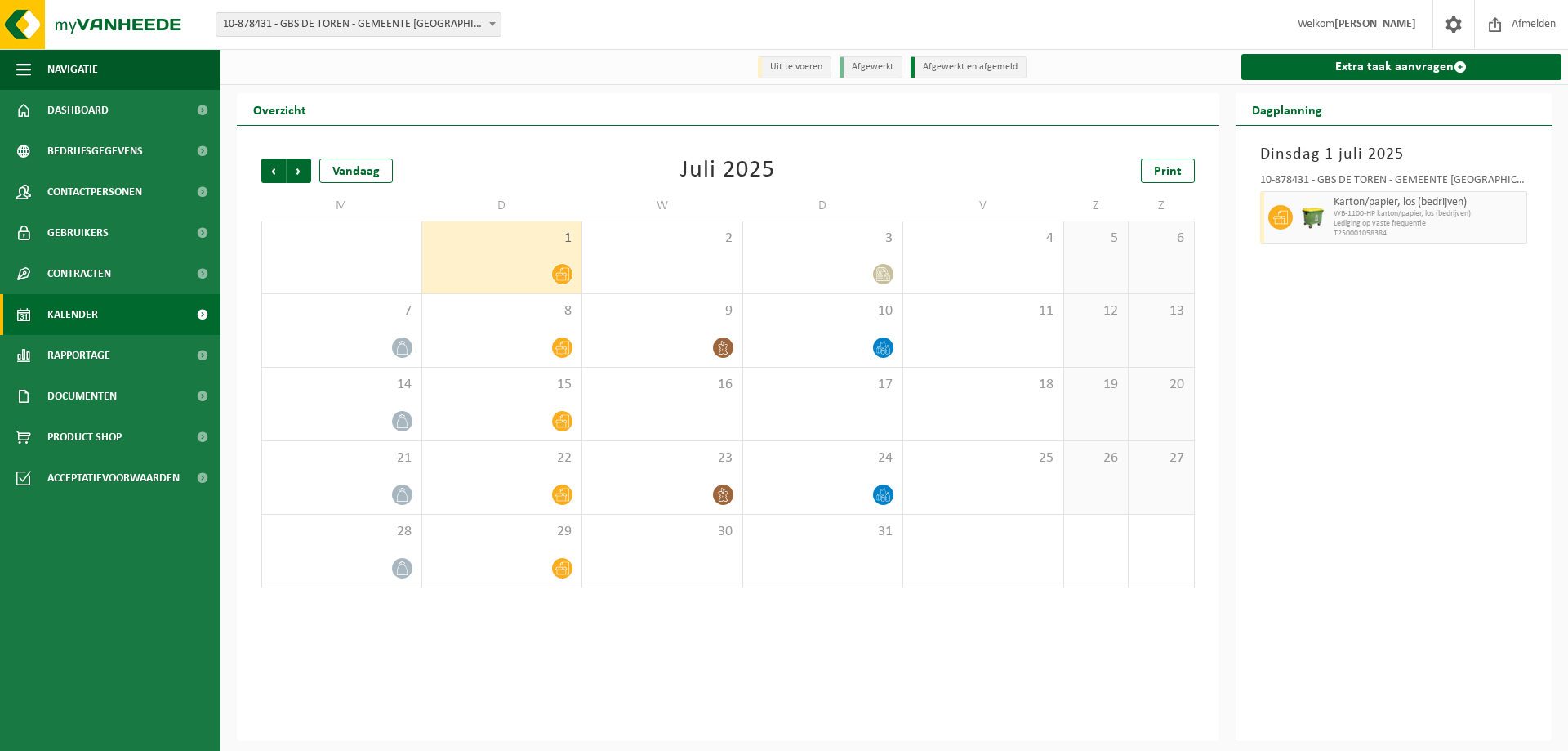 scroll, scrollTop: 0, scrollLeft: 0, axis: both 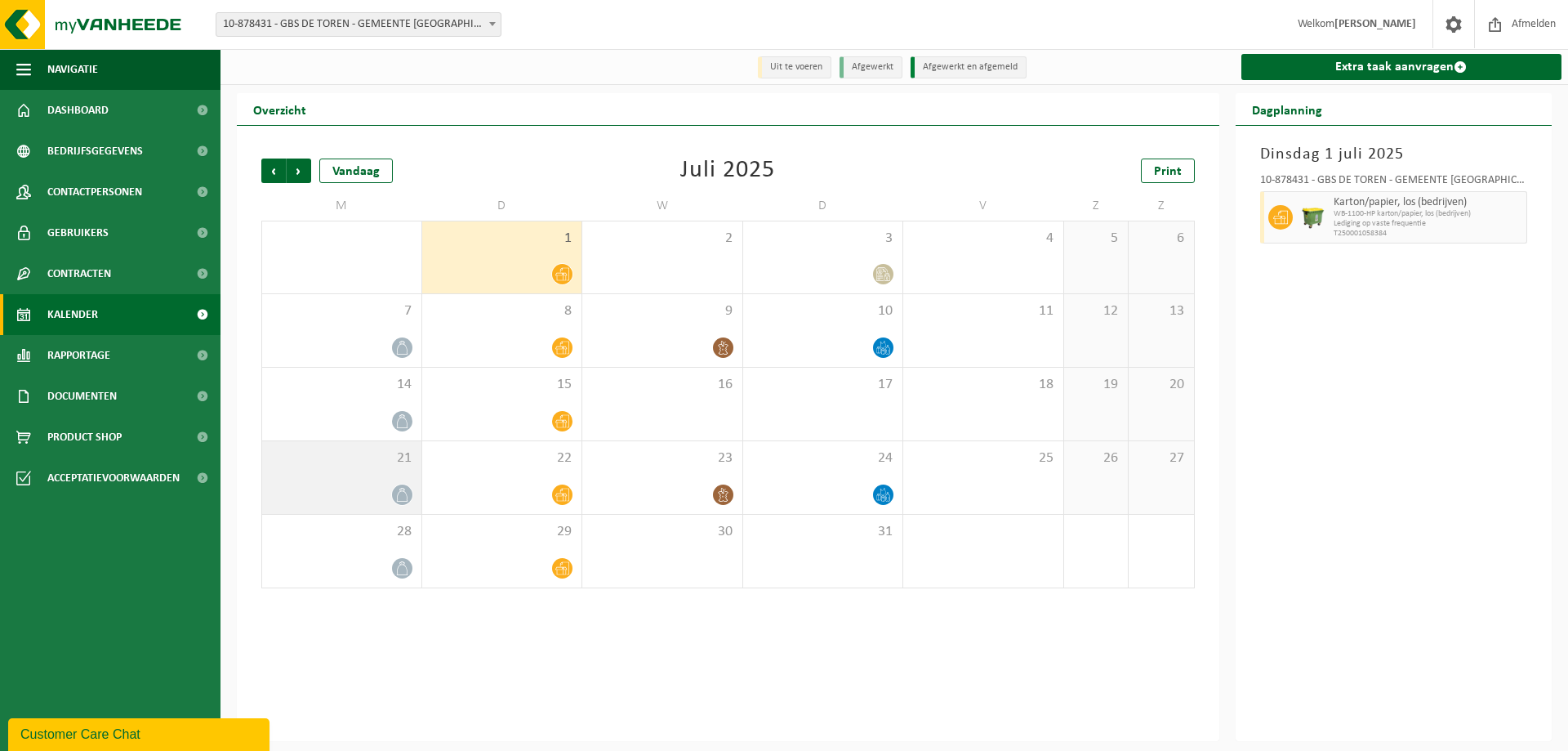 click on "21" at bounding box center [341, 477] 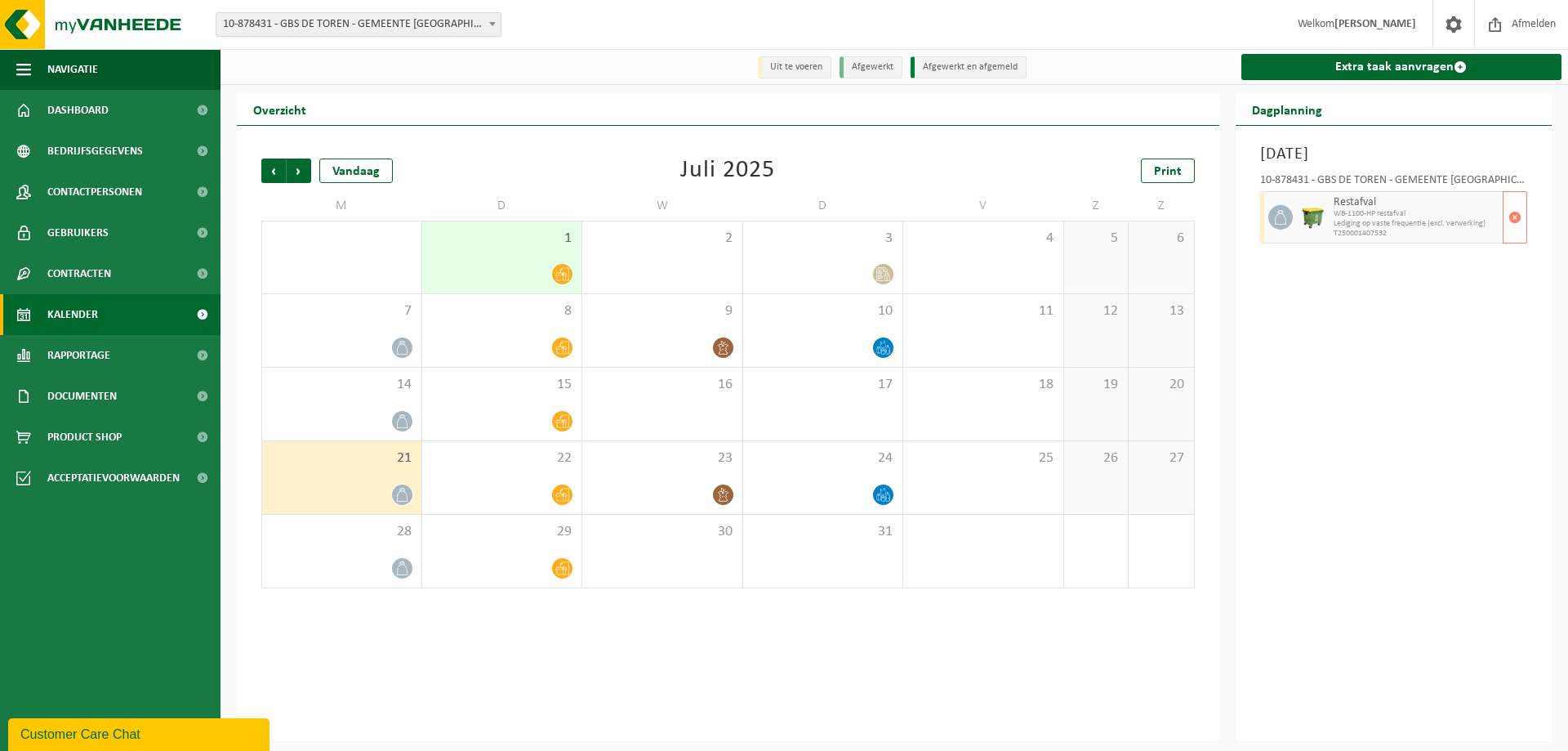 click on "T250001407532" at bounding box center (1416, 234) 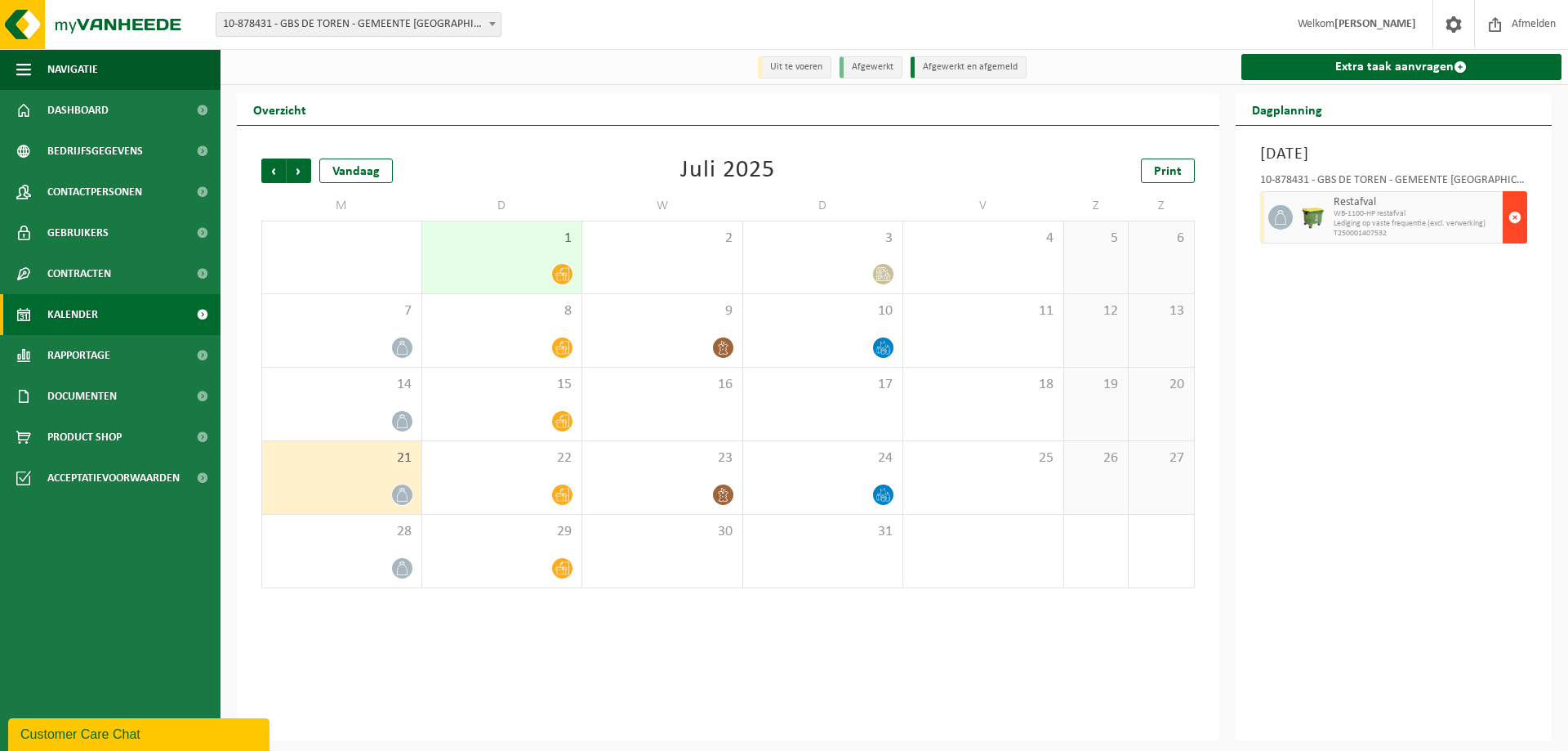 click at bounding box center [1515, 217] 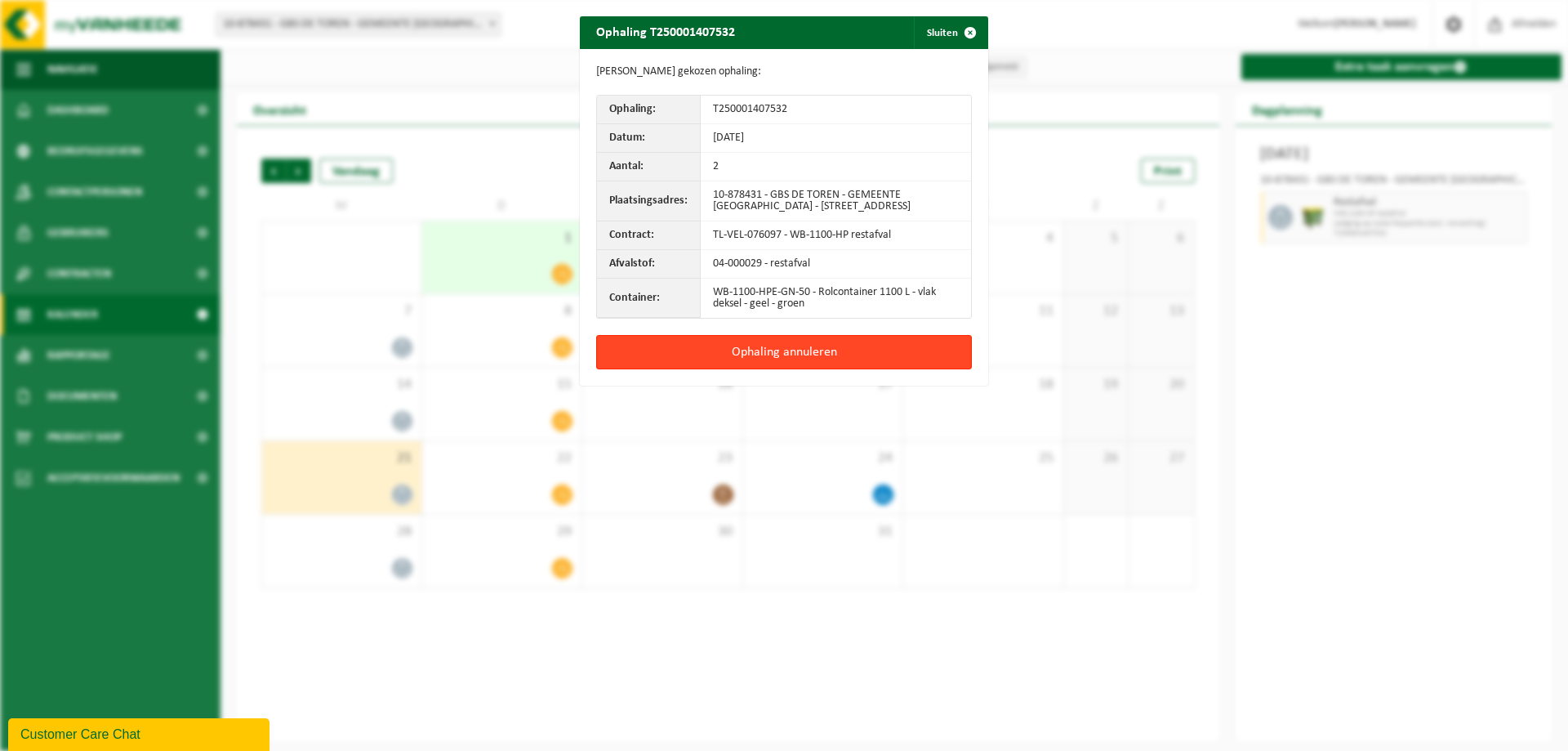 click on "Ophaling annuleren" at bounding box center (784, 352) 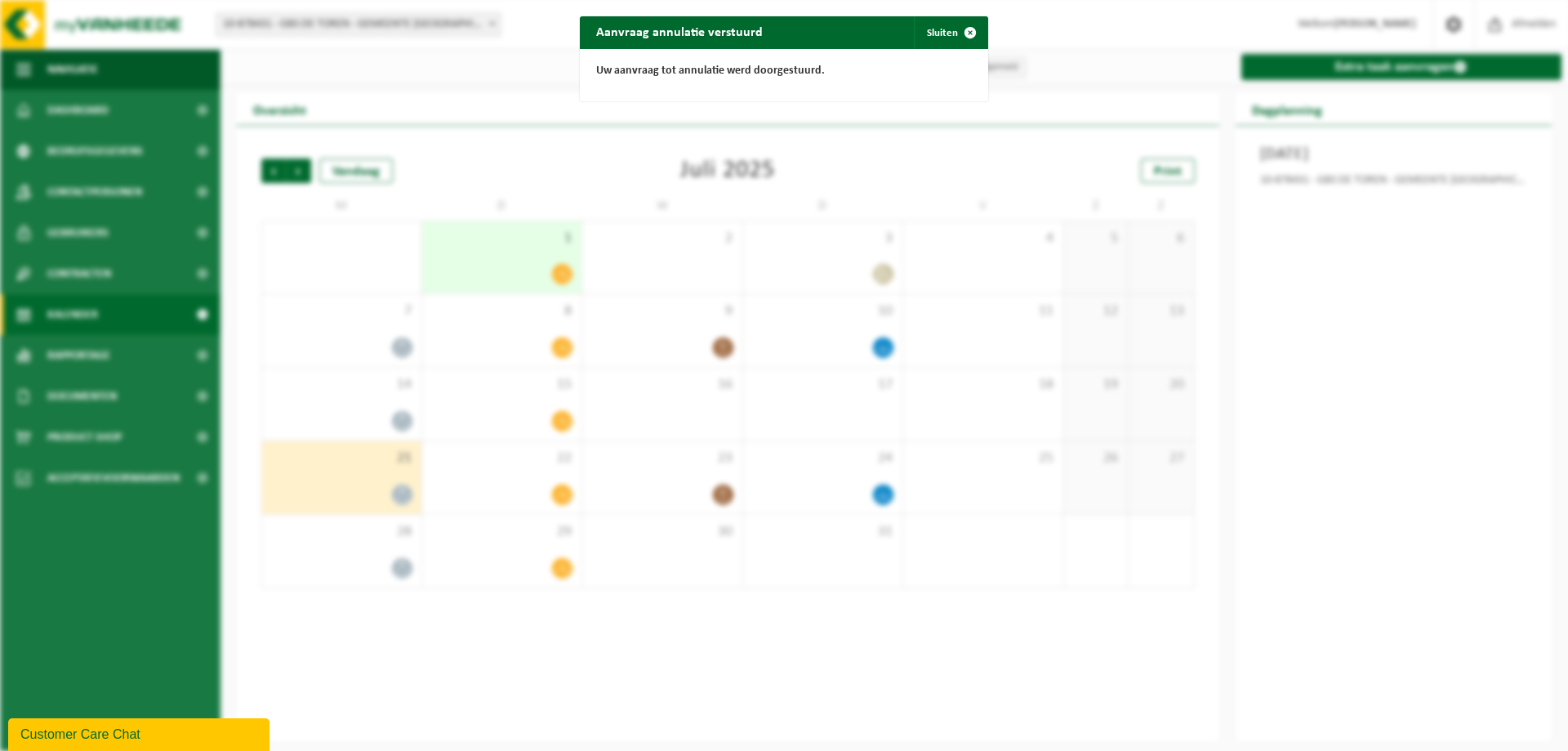 click at bounding box center [970, 33] 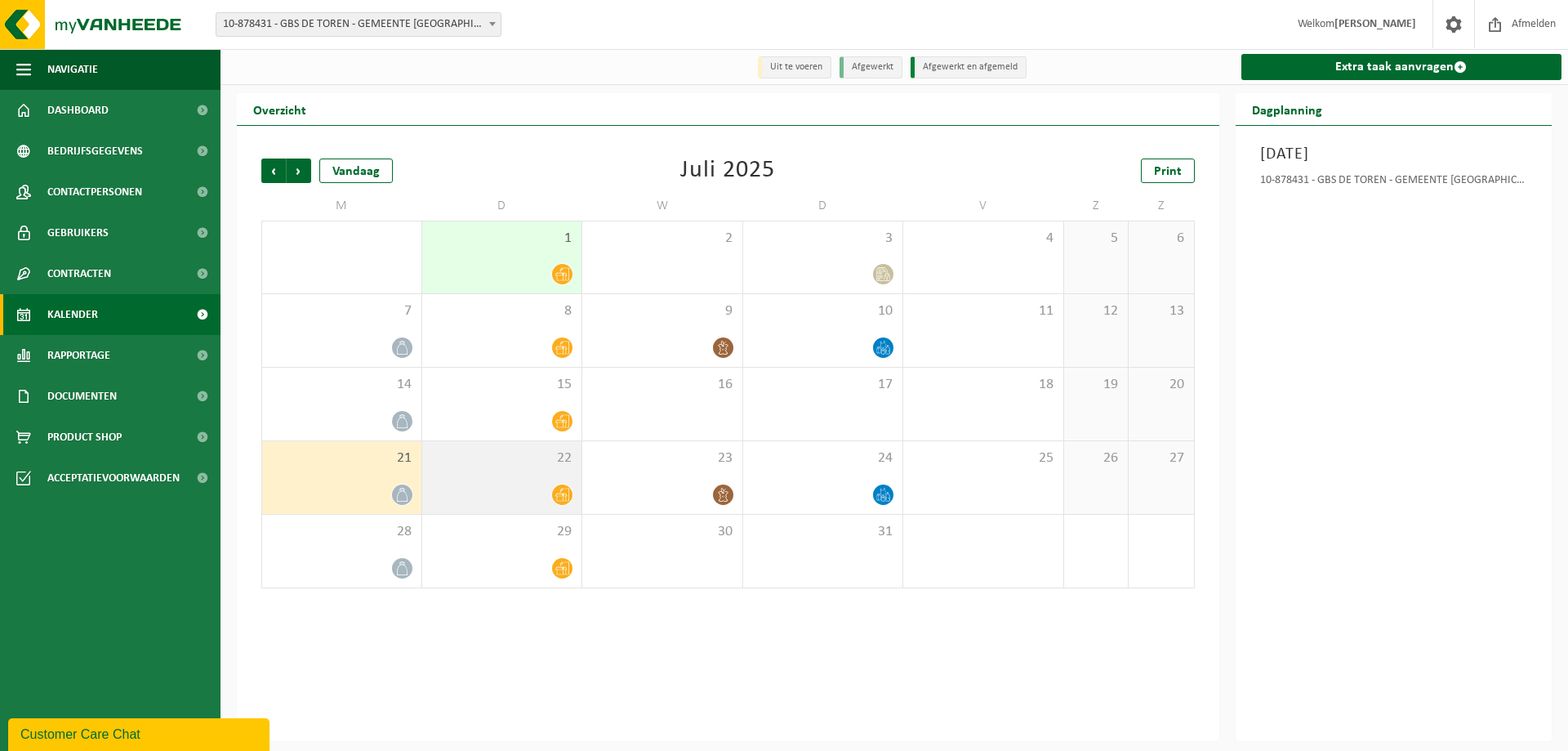 click at bounding box center [502, 494] 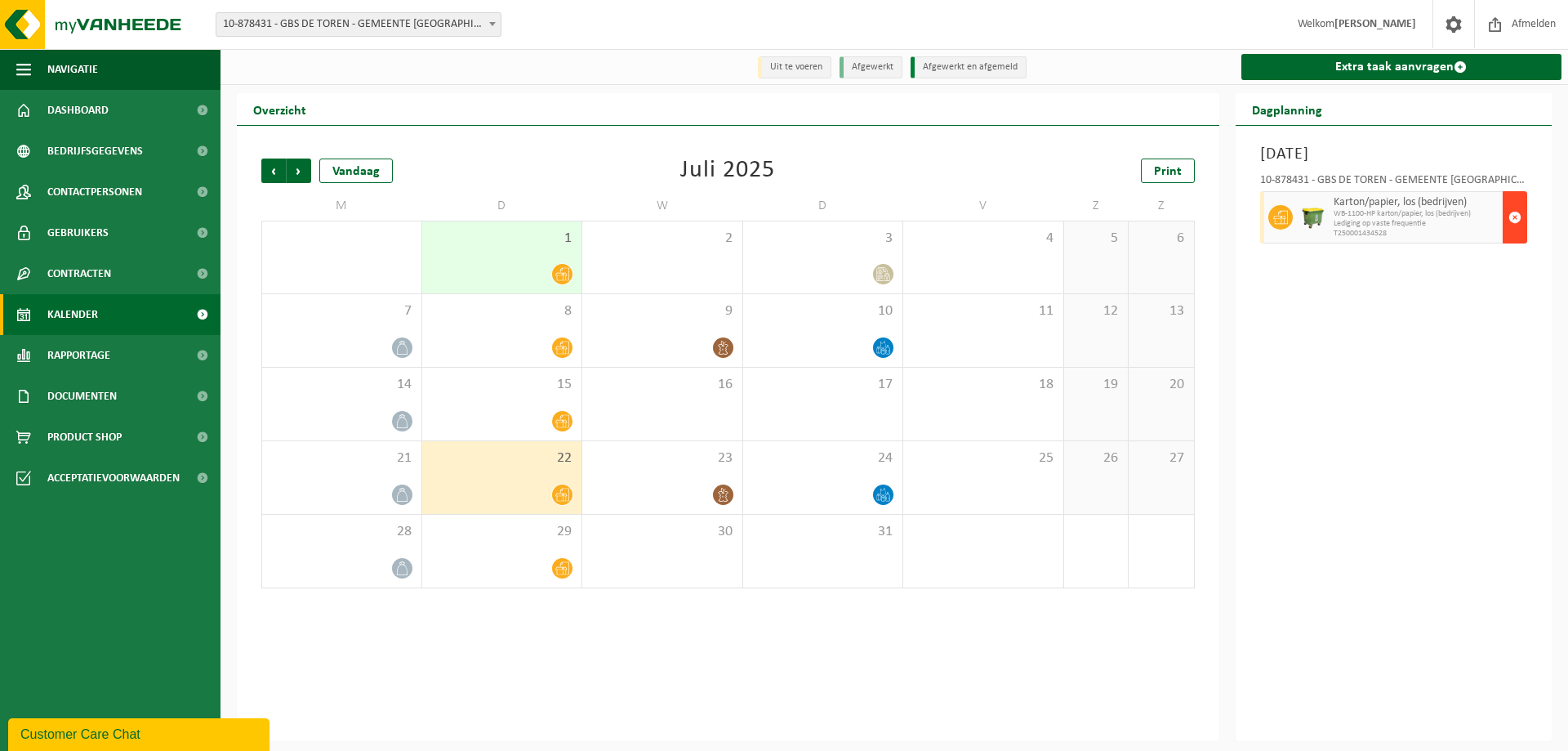 click at bounding box center (1515, 217) 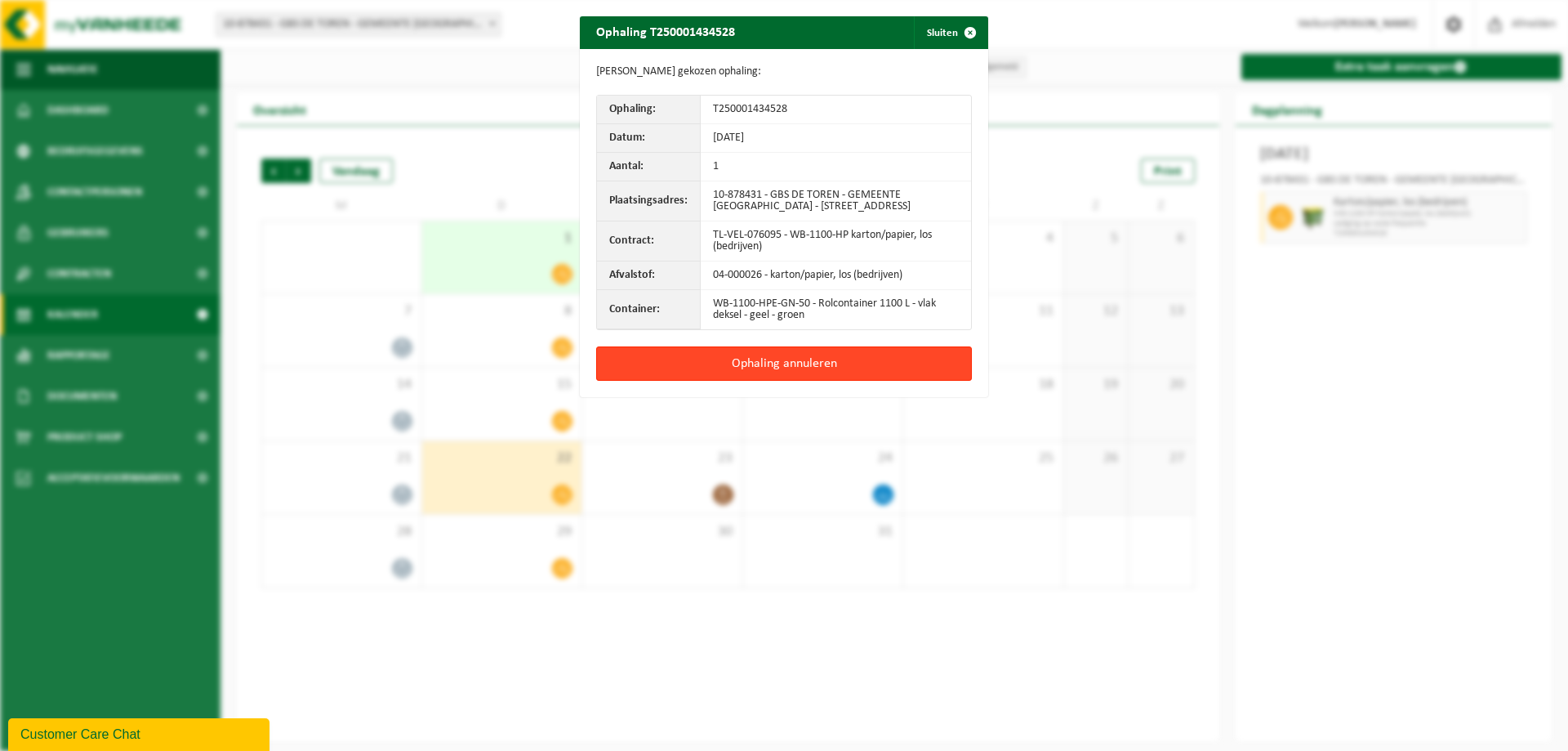 click on "Ophaling annuleren" at bounding box center [784, 364] 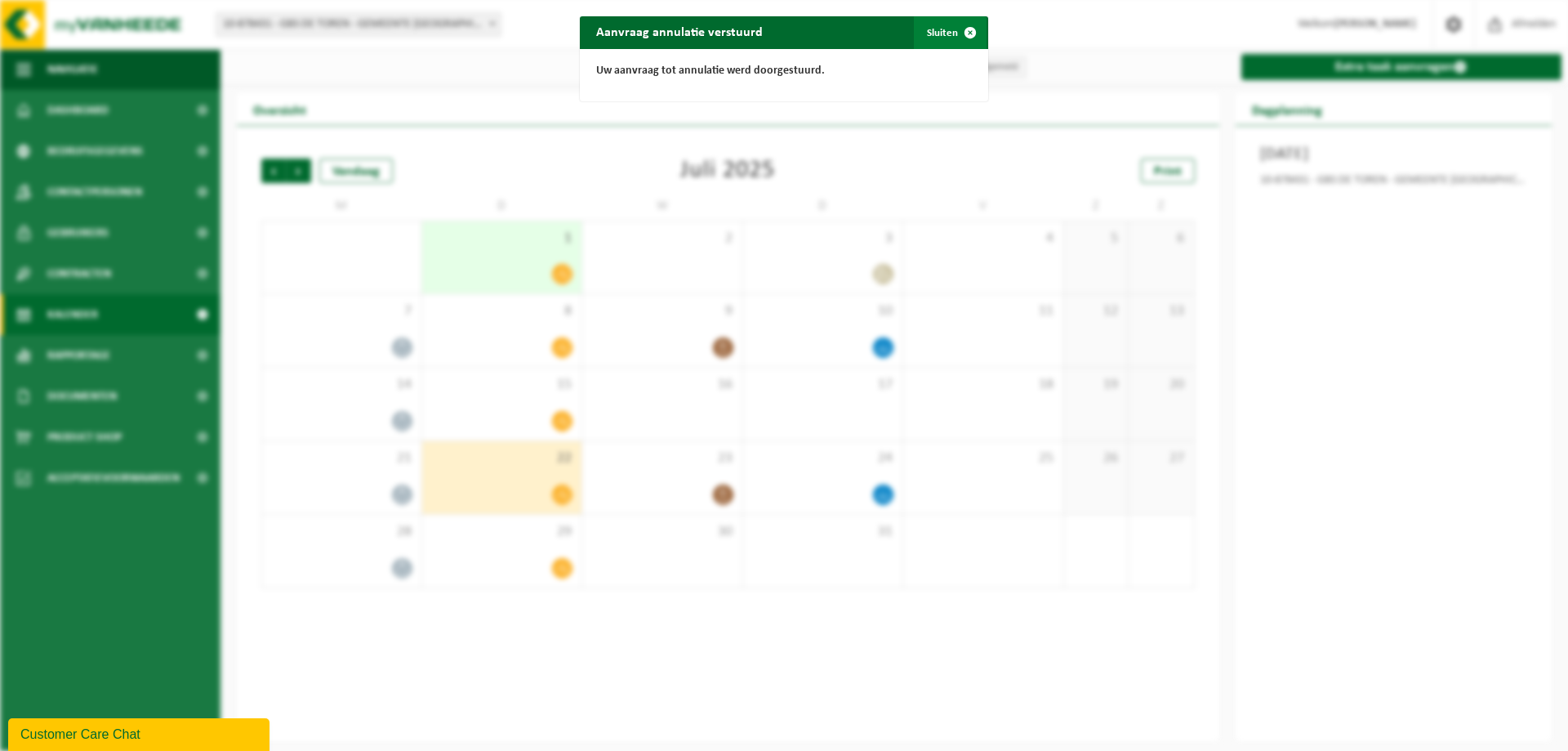 click at bounding box center (970, 33) 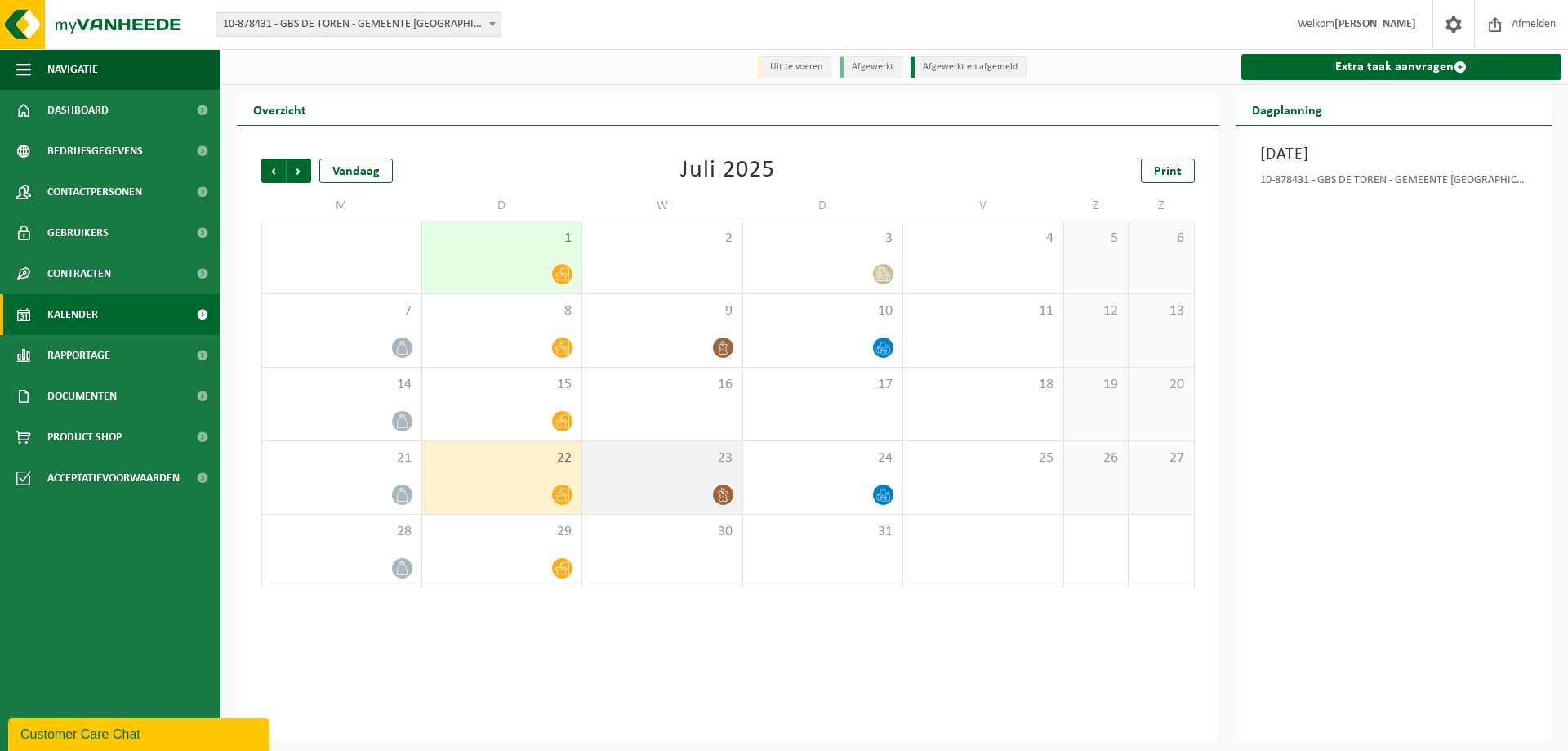 click on "23" at bounding box center (662, 458) 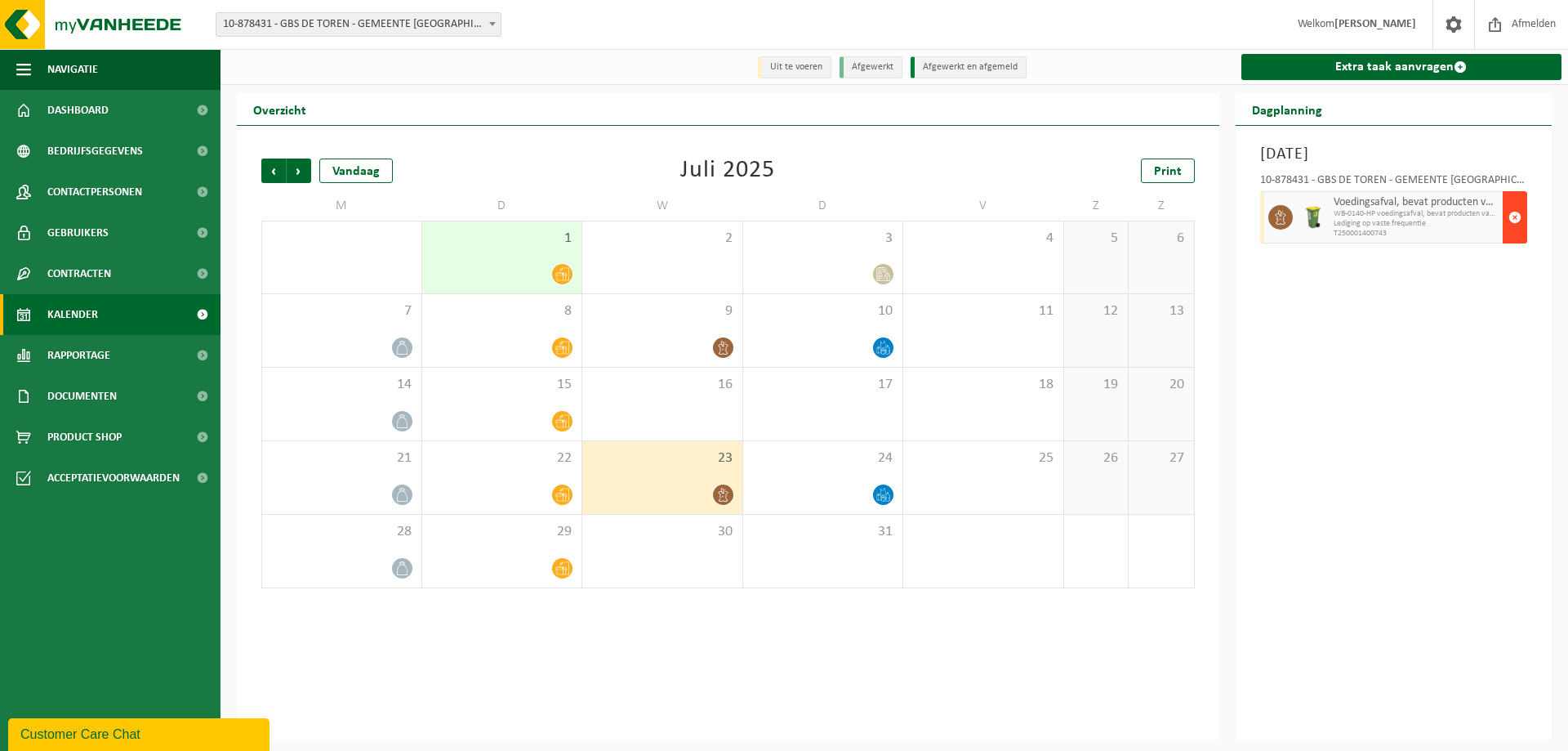 click at bounding box center [1515, 217] 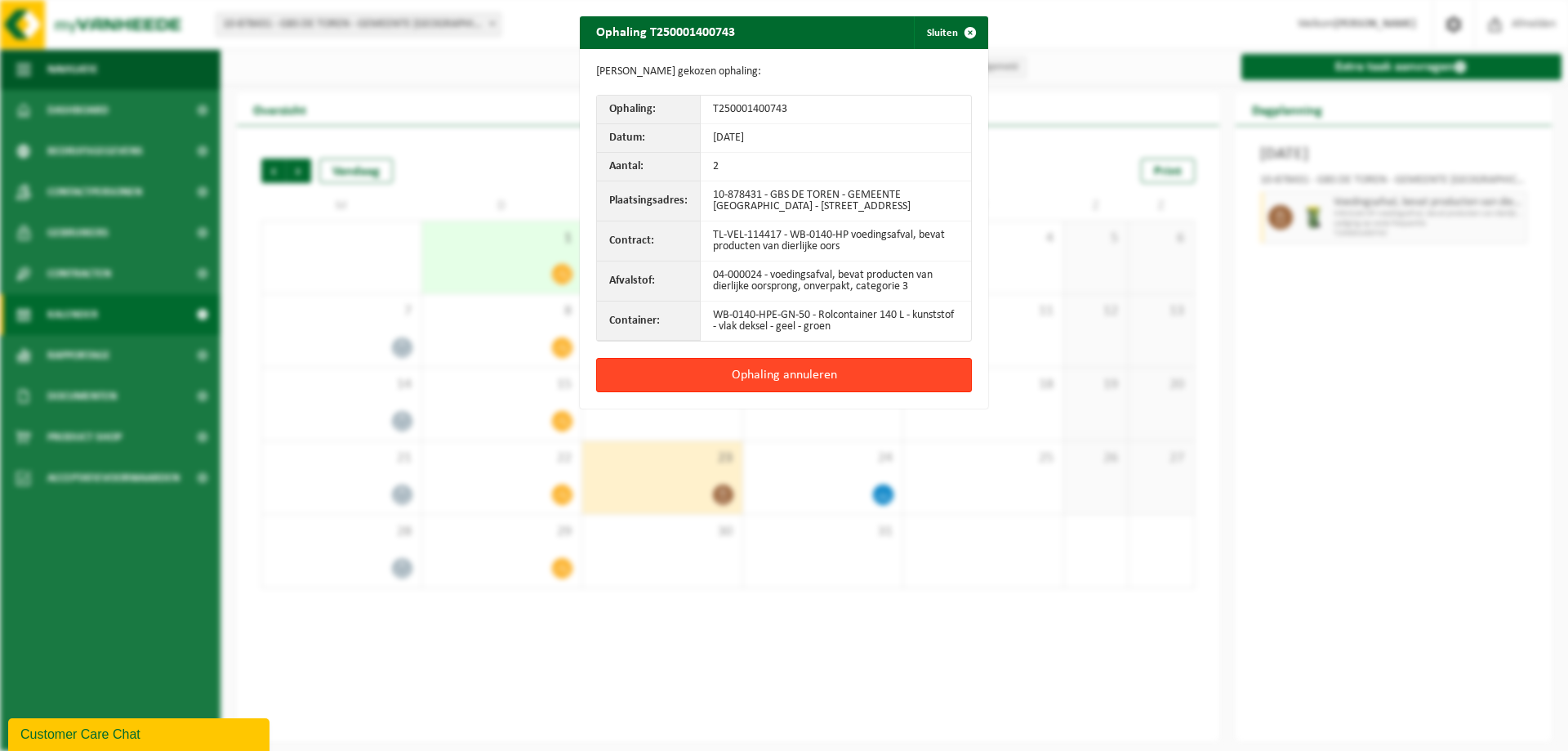 click on "Ophaling annuleren" at bounding box center [784, 375] 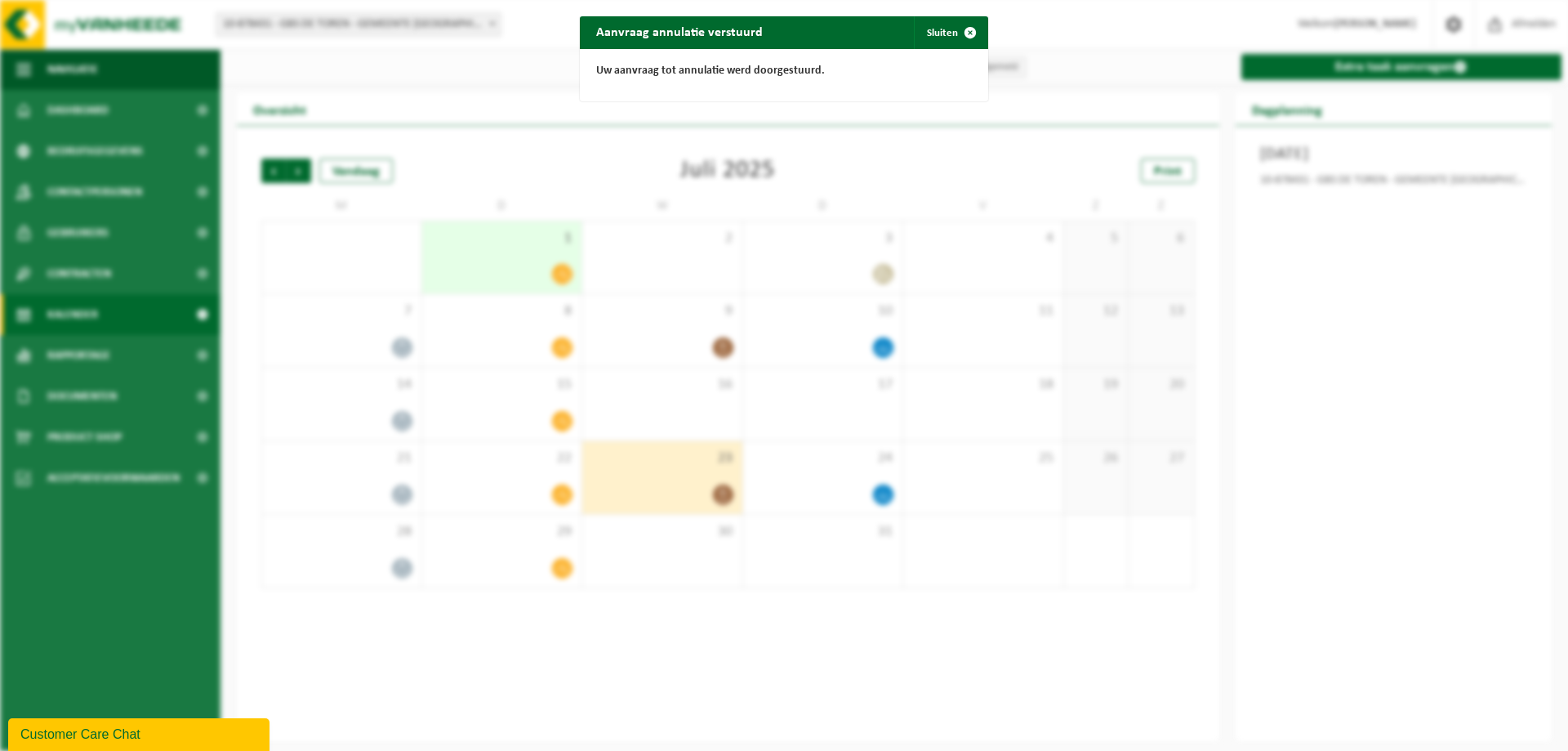 click on "Aanvraag annulatie verstuurd     Sluiten         Uw aanvraag tot annulatie werd doorgestuurd." at bounding box center [784, 375] 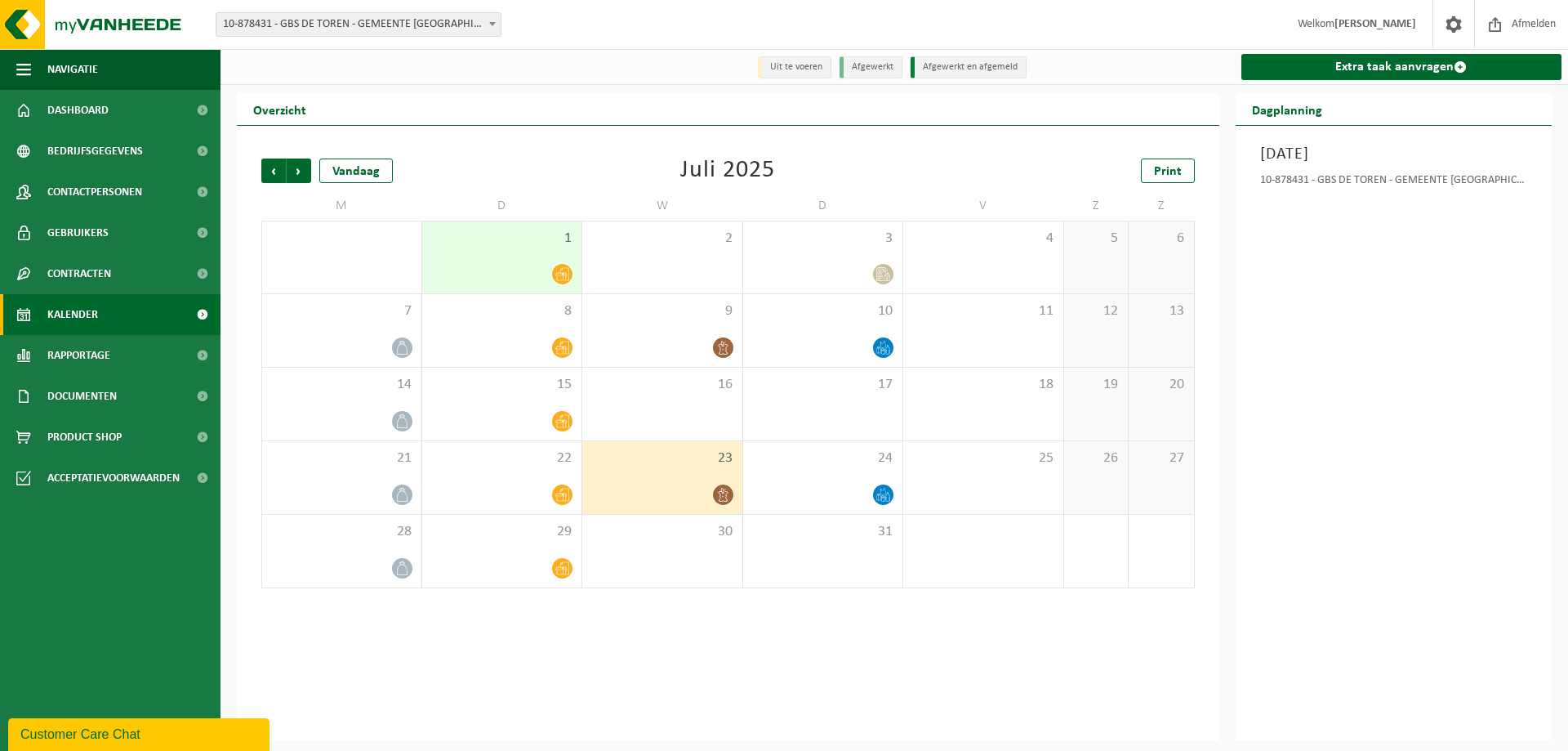 click at bounding box center [823, 494] 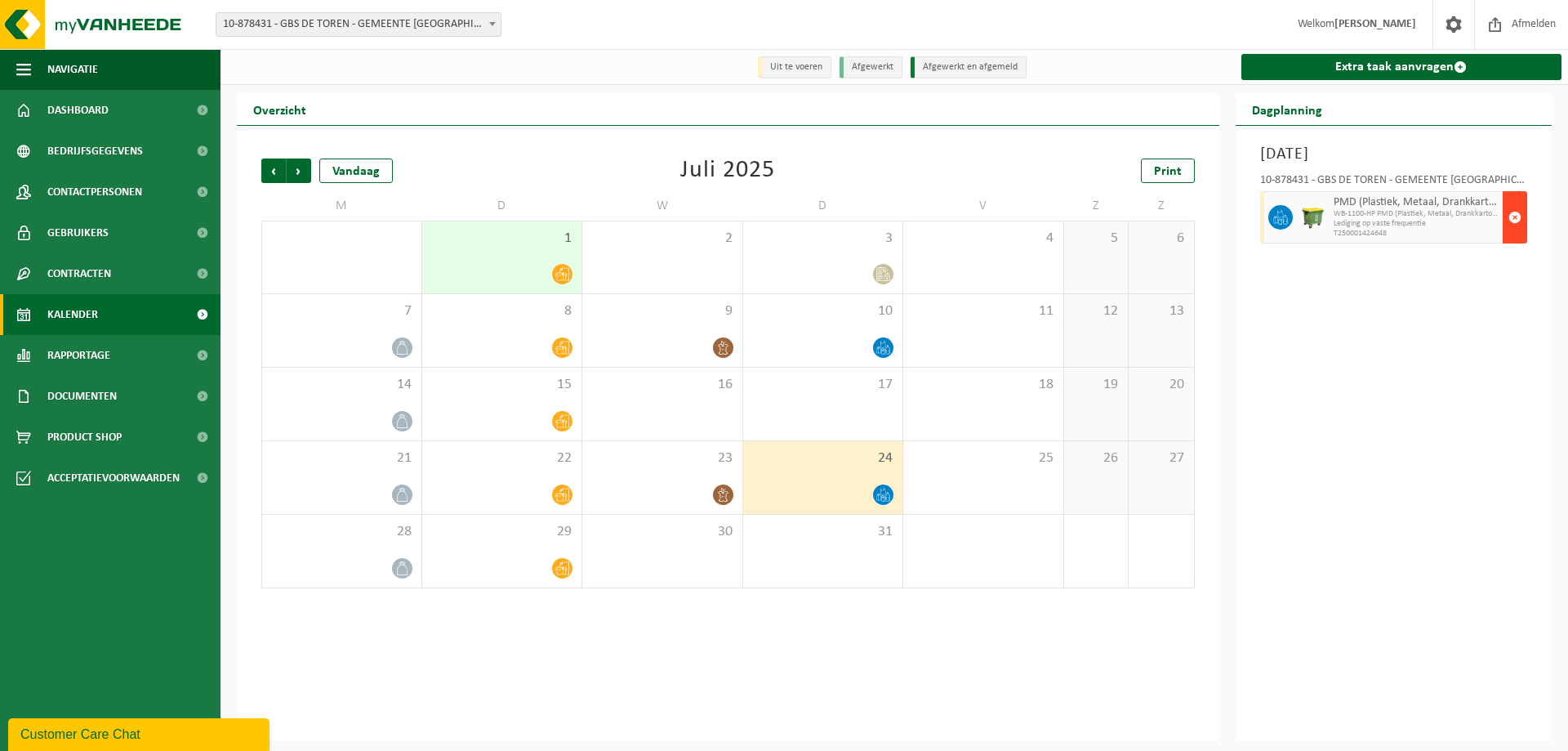 click at bounding box center [1515, 217] 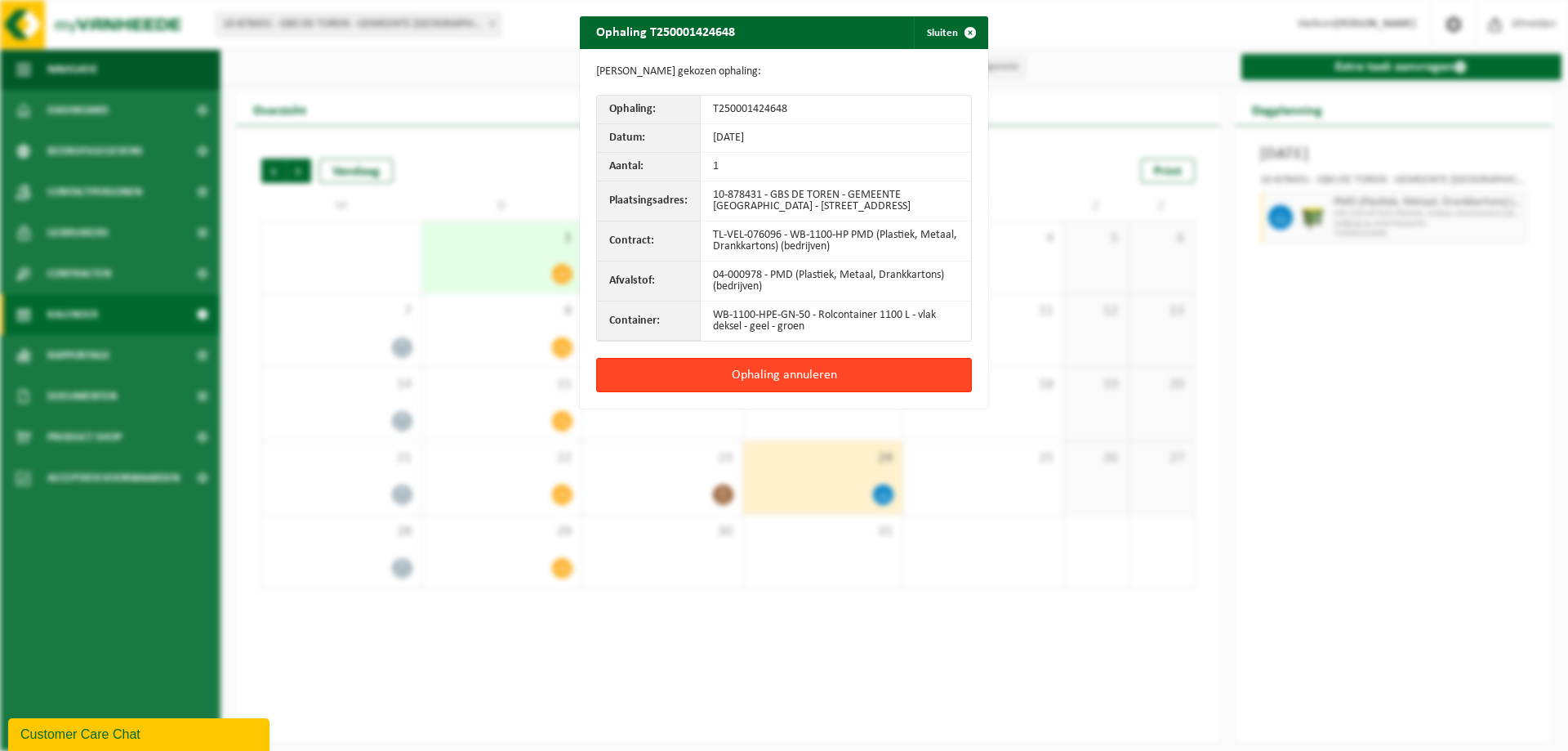 click on "Ophaling annuleren" at bounding box center (784, 375) 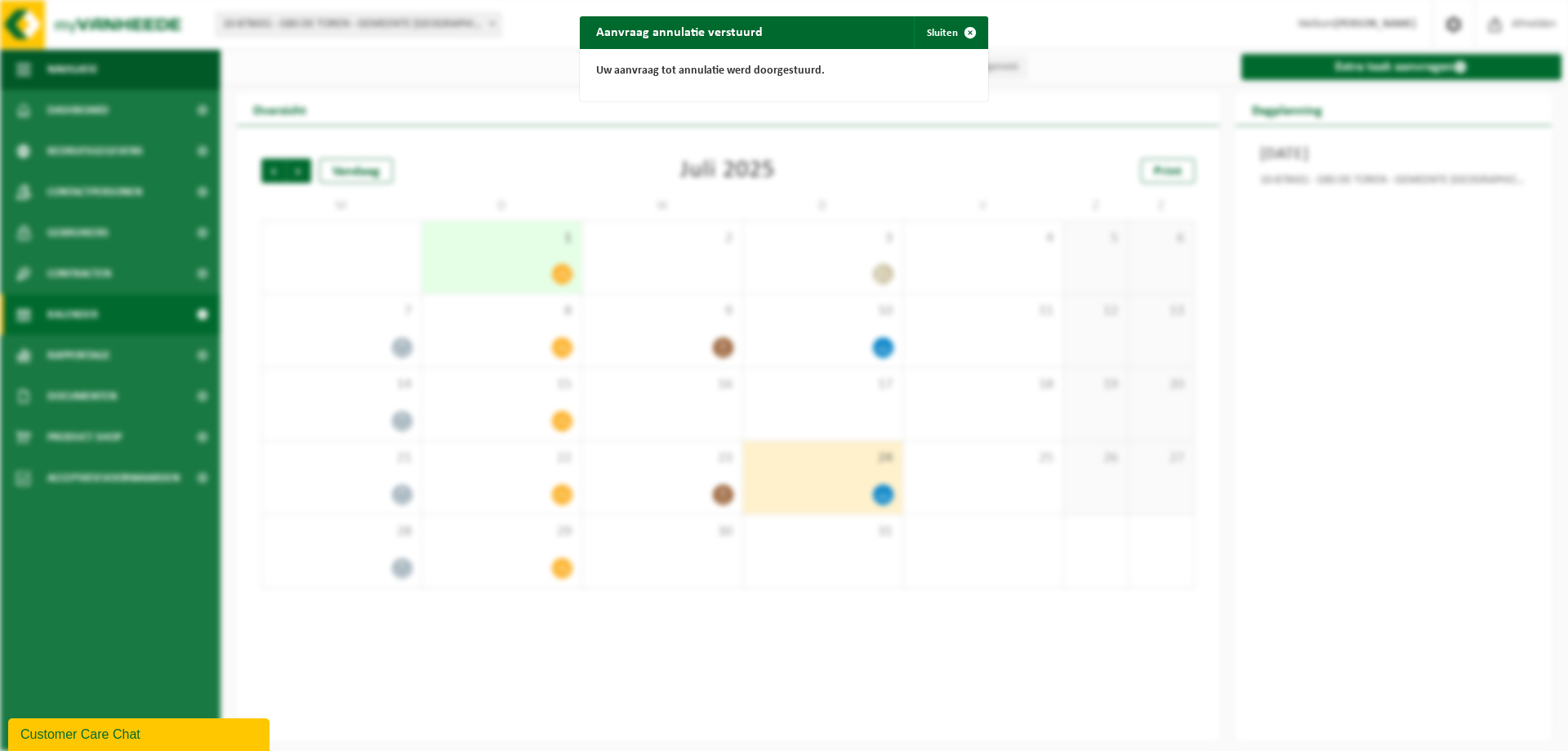 click on "Aanvraag annulatie verstuurd     Sluiten         Uw aanvraag tot annulatie werd doorgestuurd." at bounding box center (784, 375) 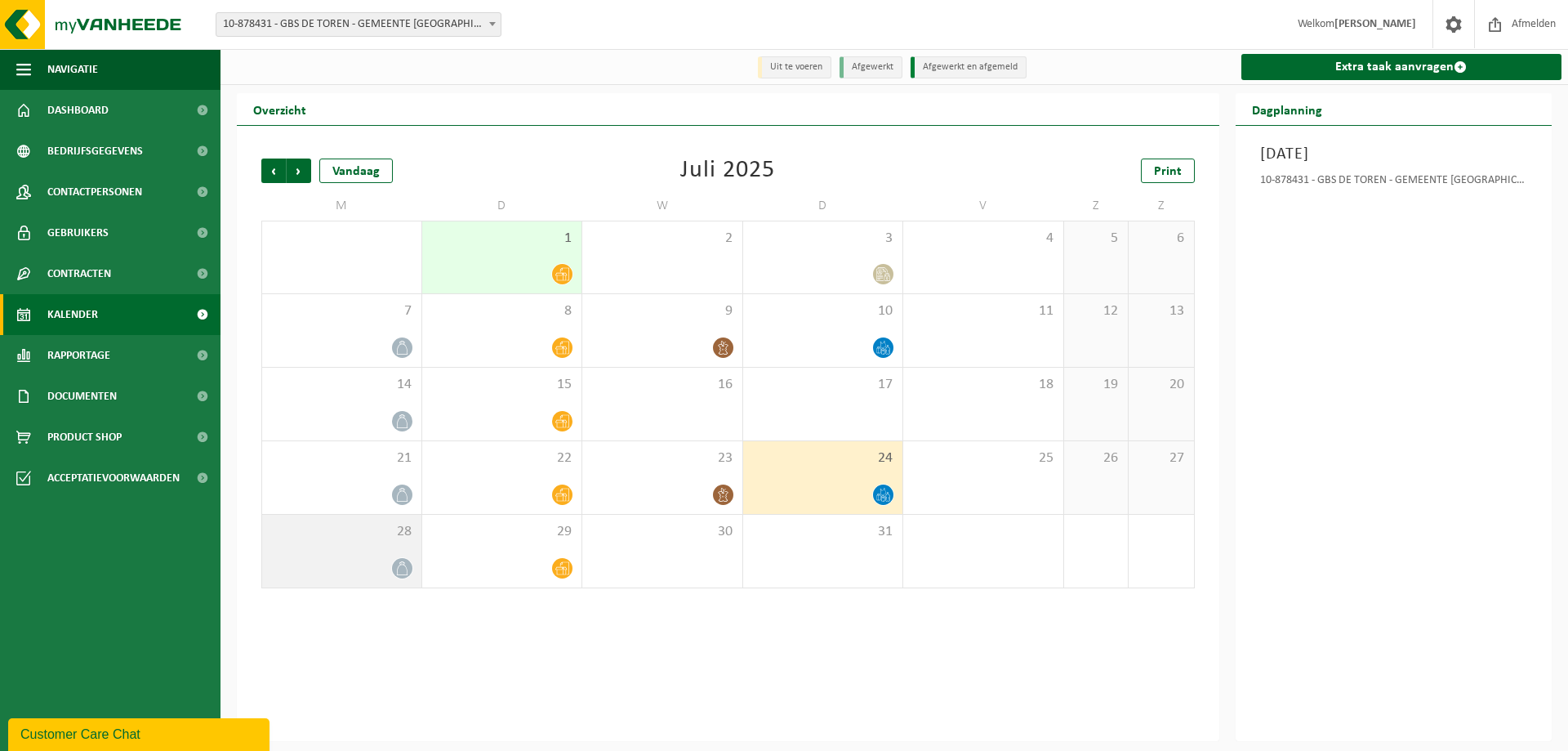 click at bounding box center (341, 568) 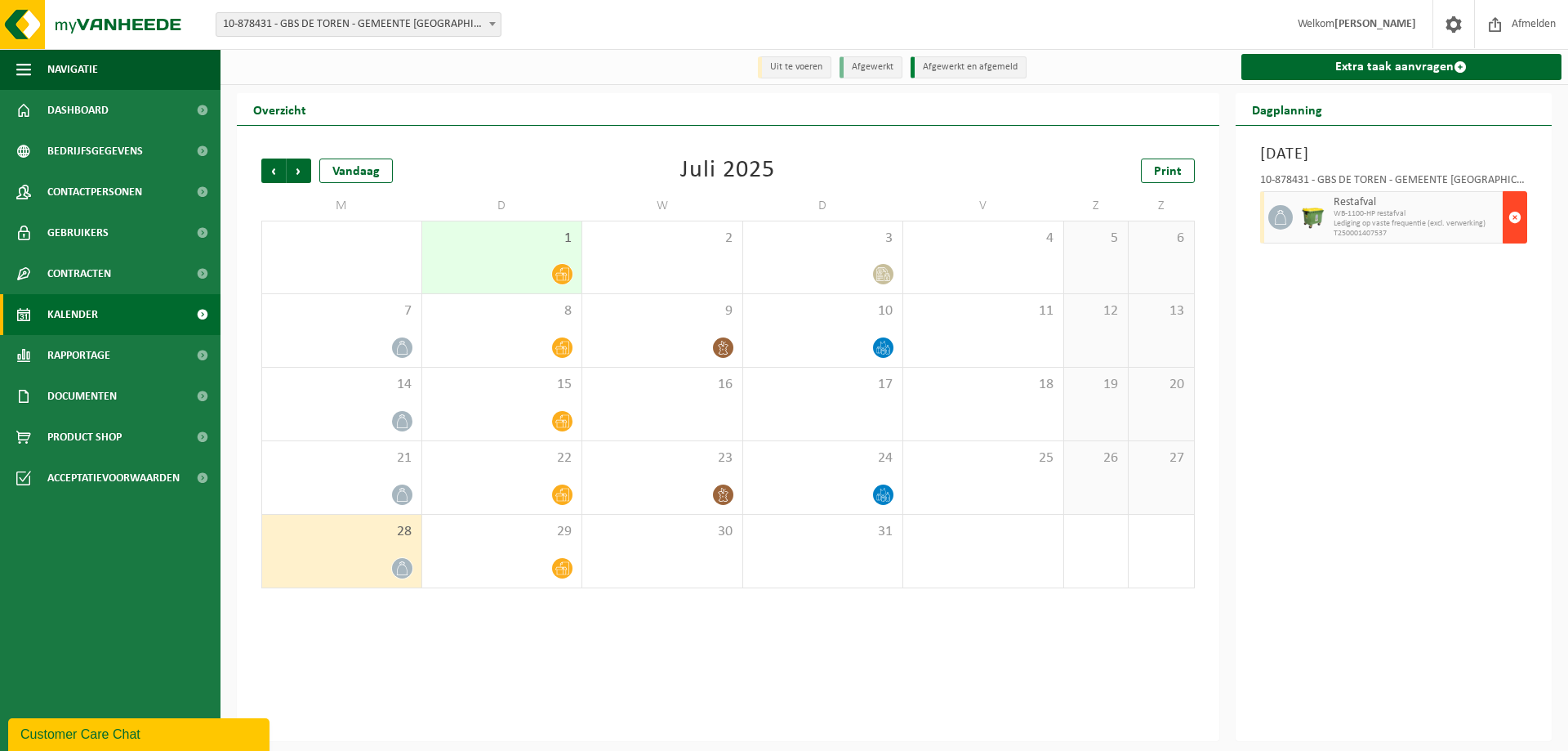 click at bounding box center [1515, 217] 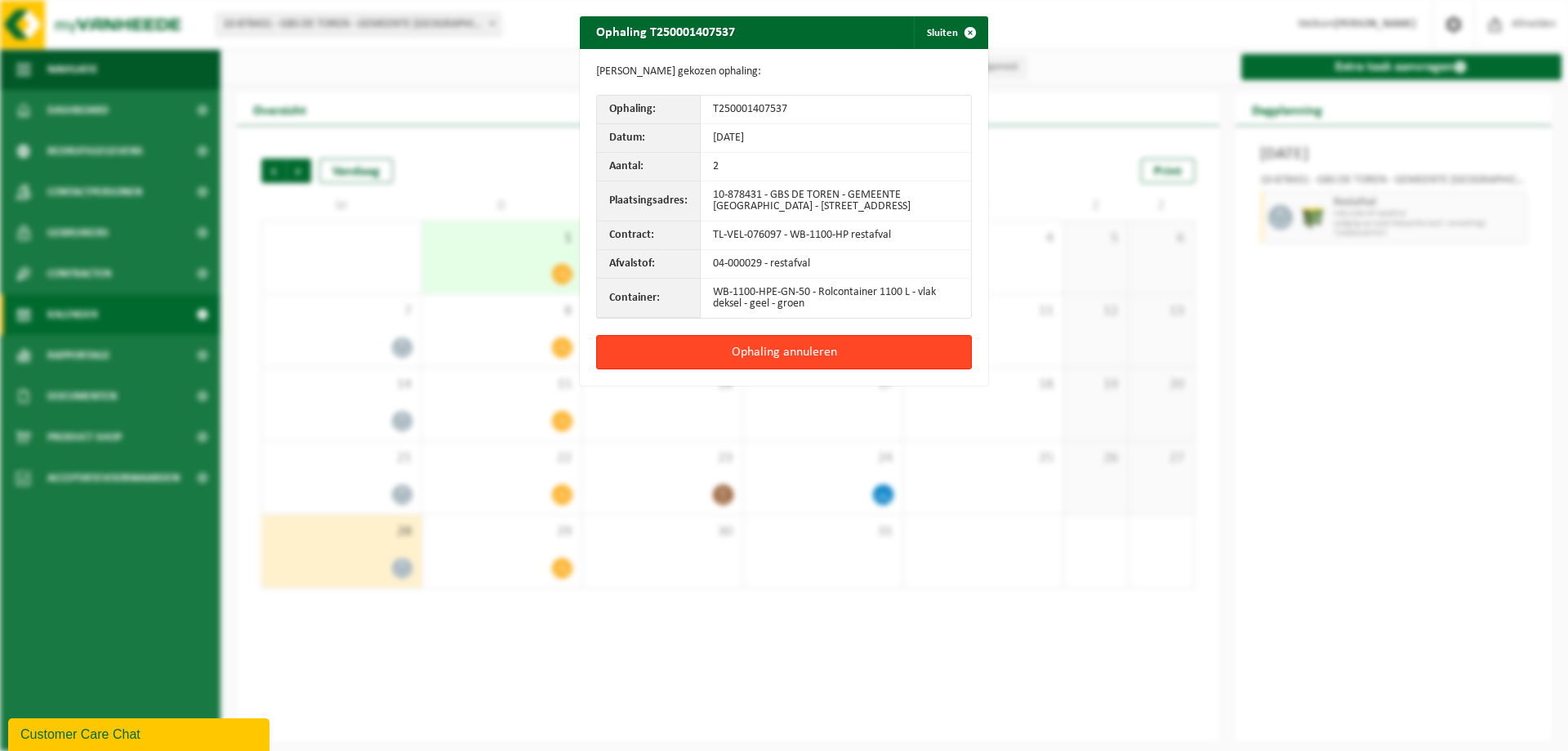 click on "Ophaling annuleren" at bounding box center [784, 352] 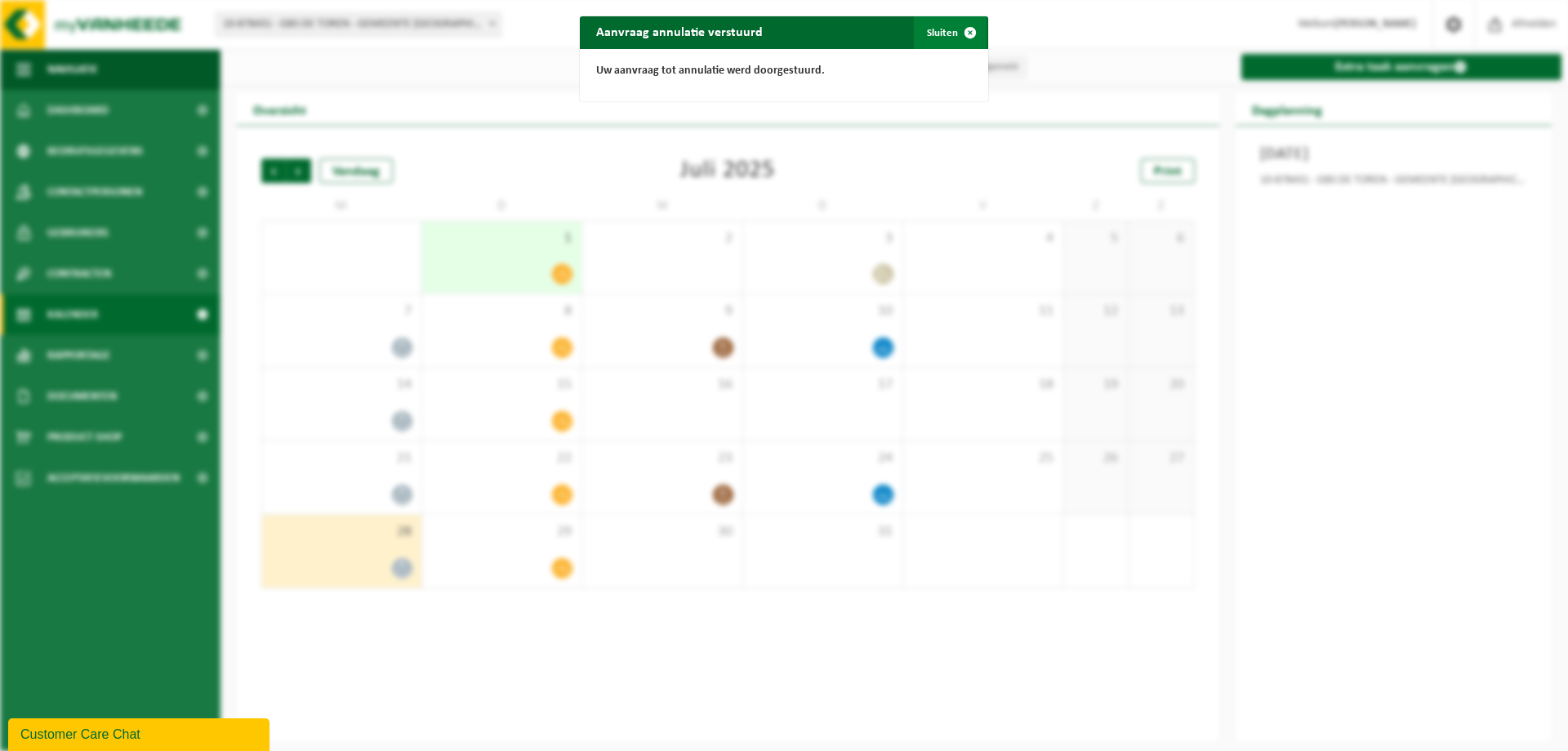 click at bounding box center (970, 33) 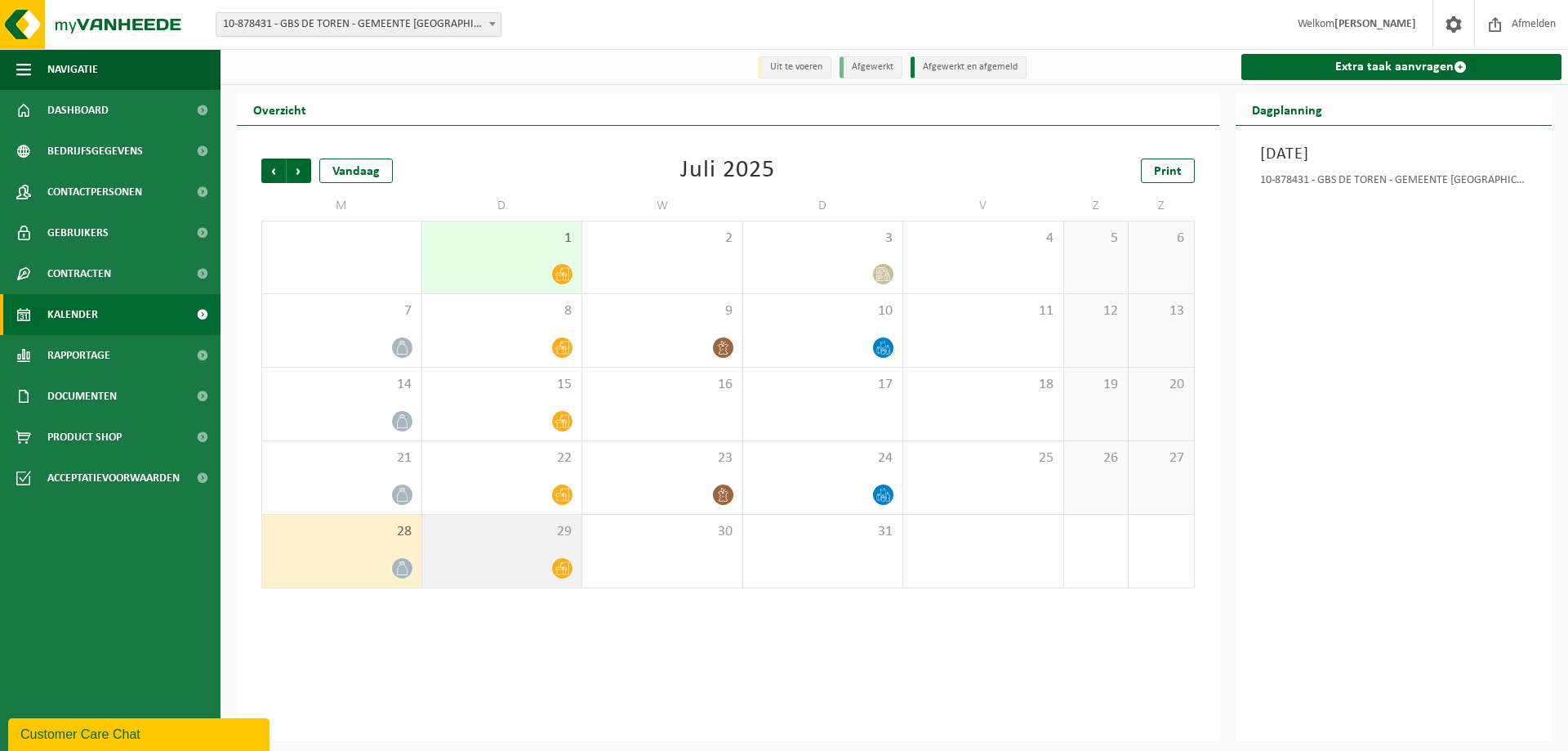 click on "29" at bounding box center [502, 551] 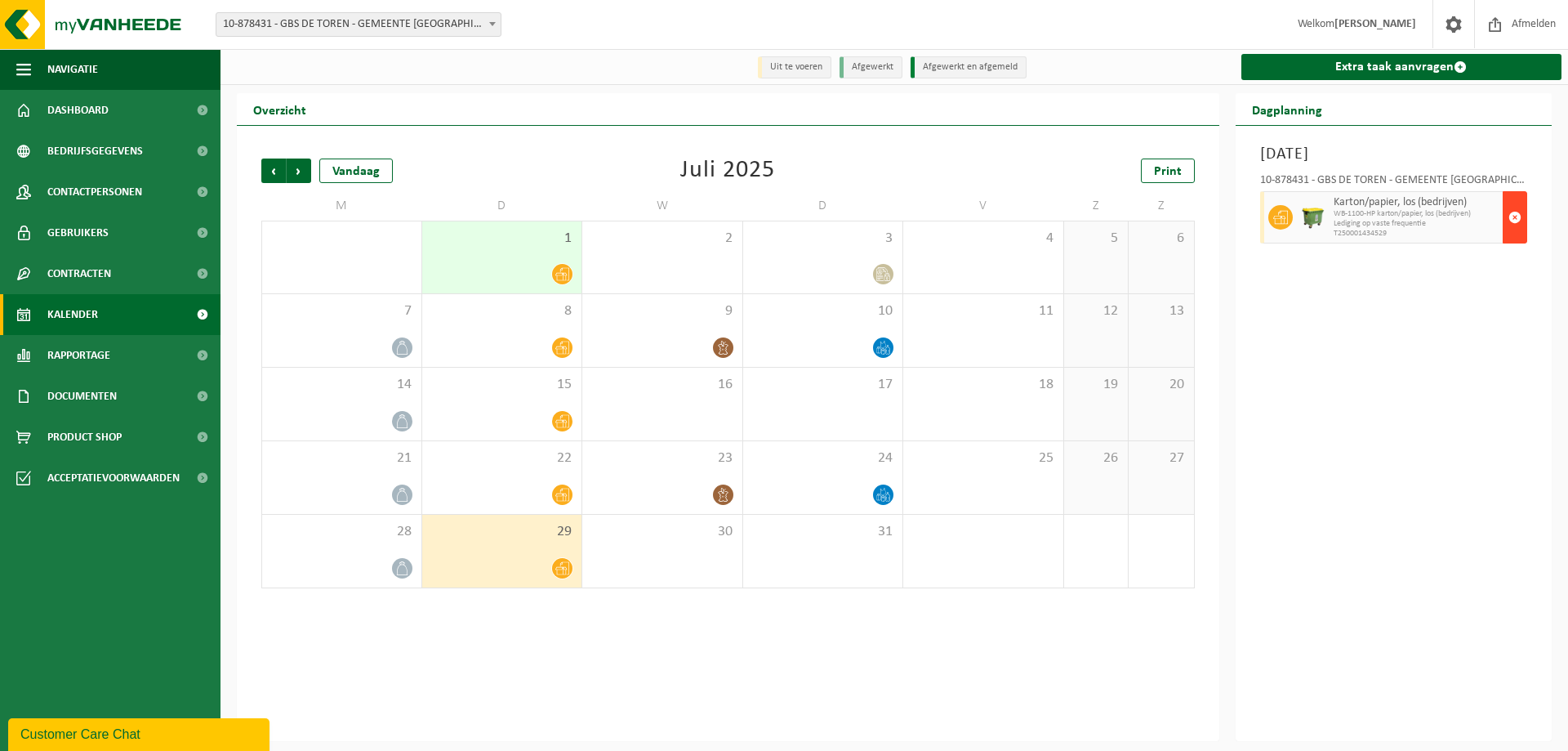 click at bounding box center (1515, 217) 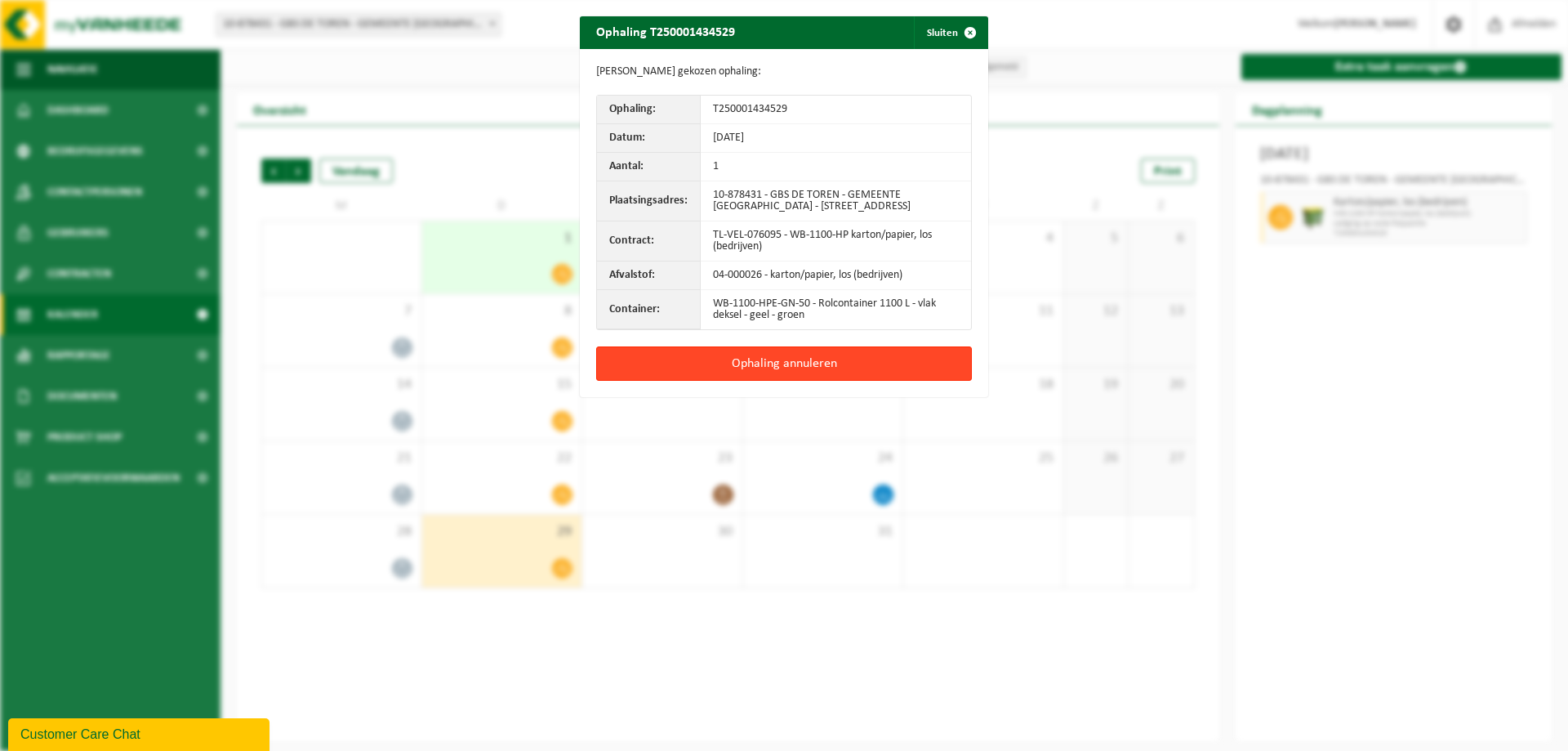 click on "Ophaling annuleren" at bounding box center [784, 364] 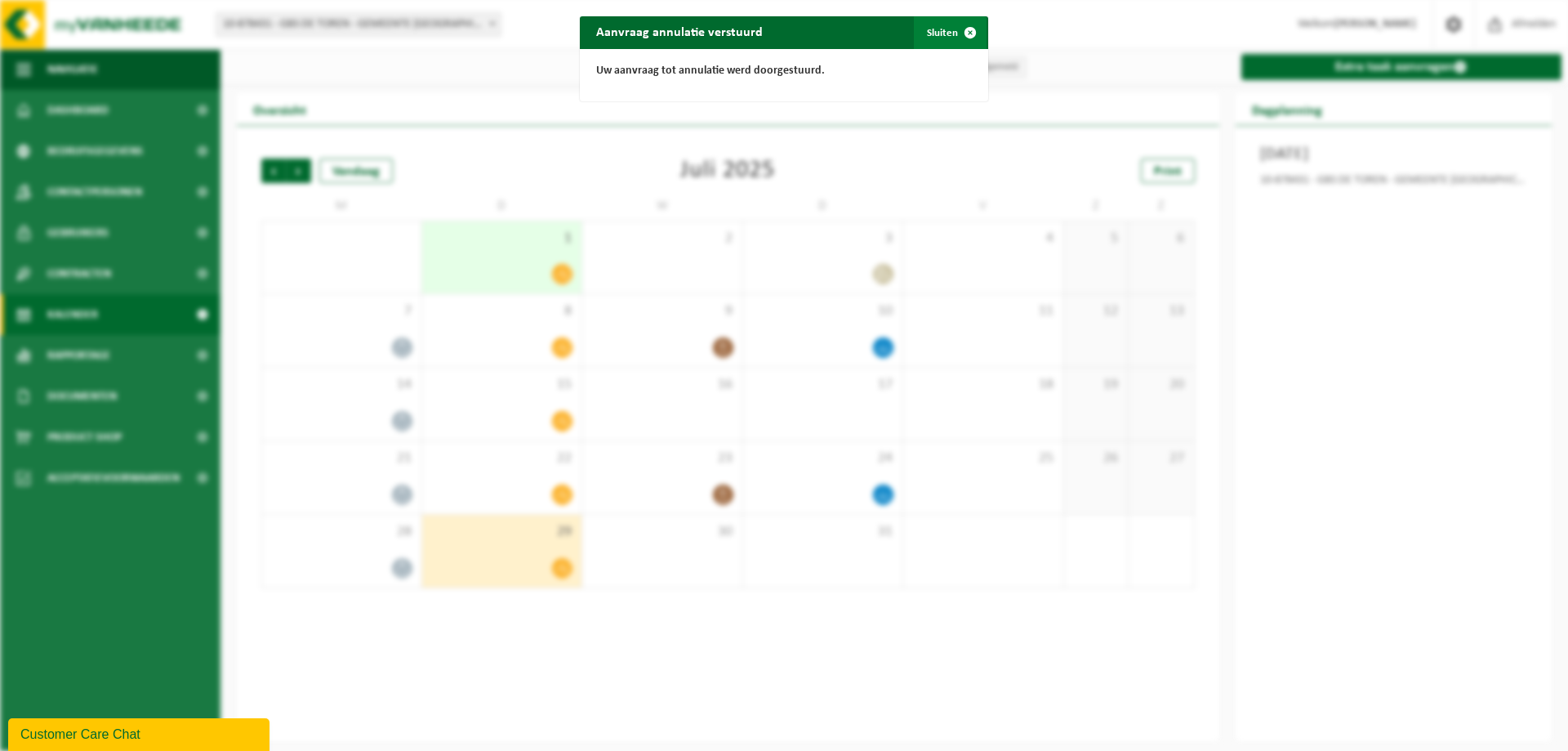 click at bounding box center [970, 33] 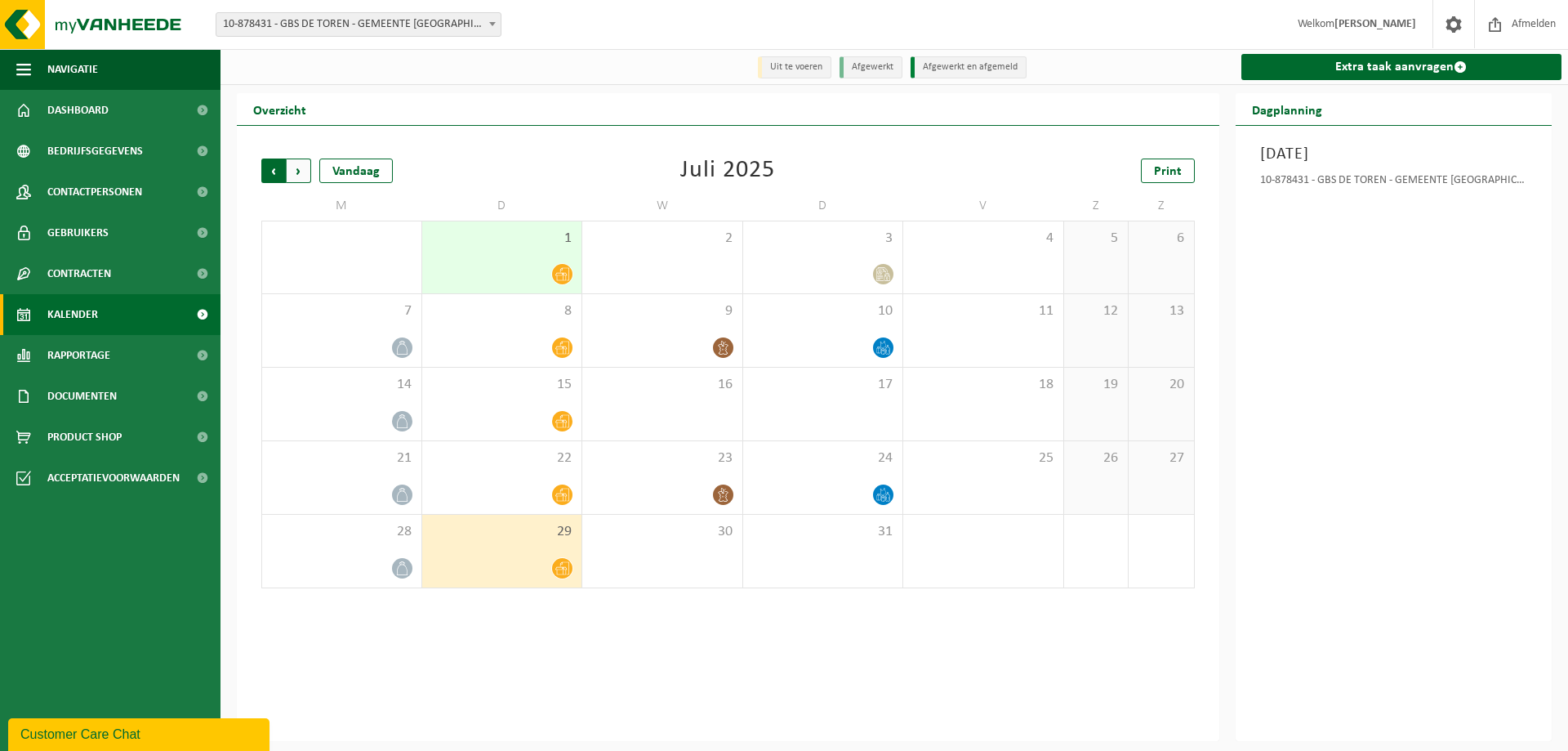 click on "Volgende" at bounding box center [299, 171] 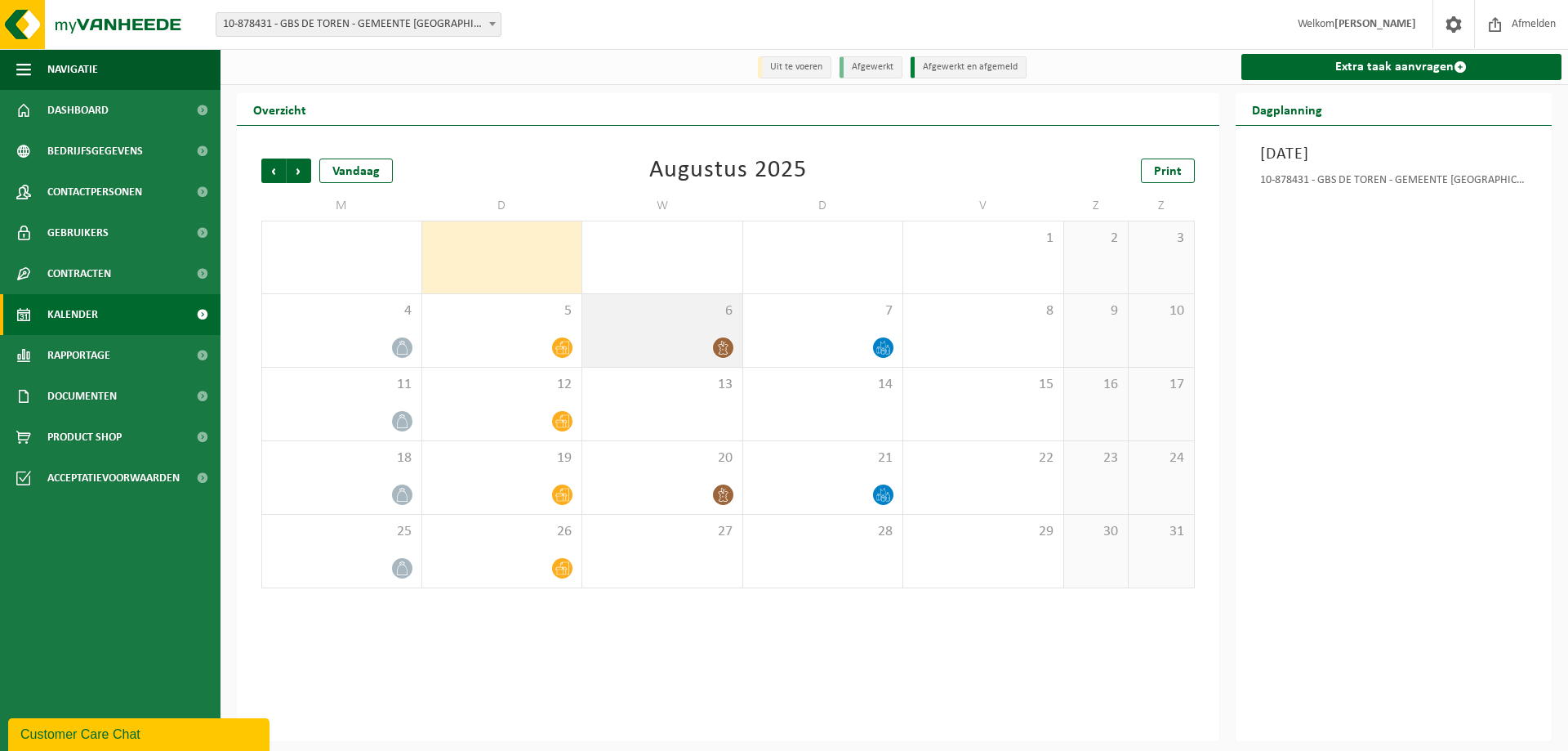 click on "6" at bounding box center (662, 330) 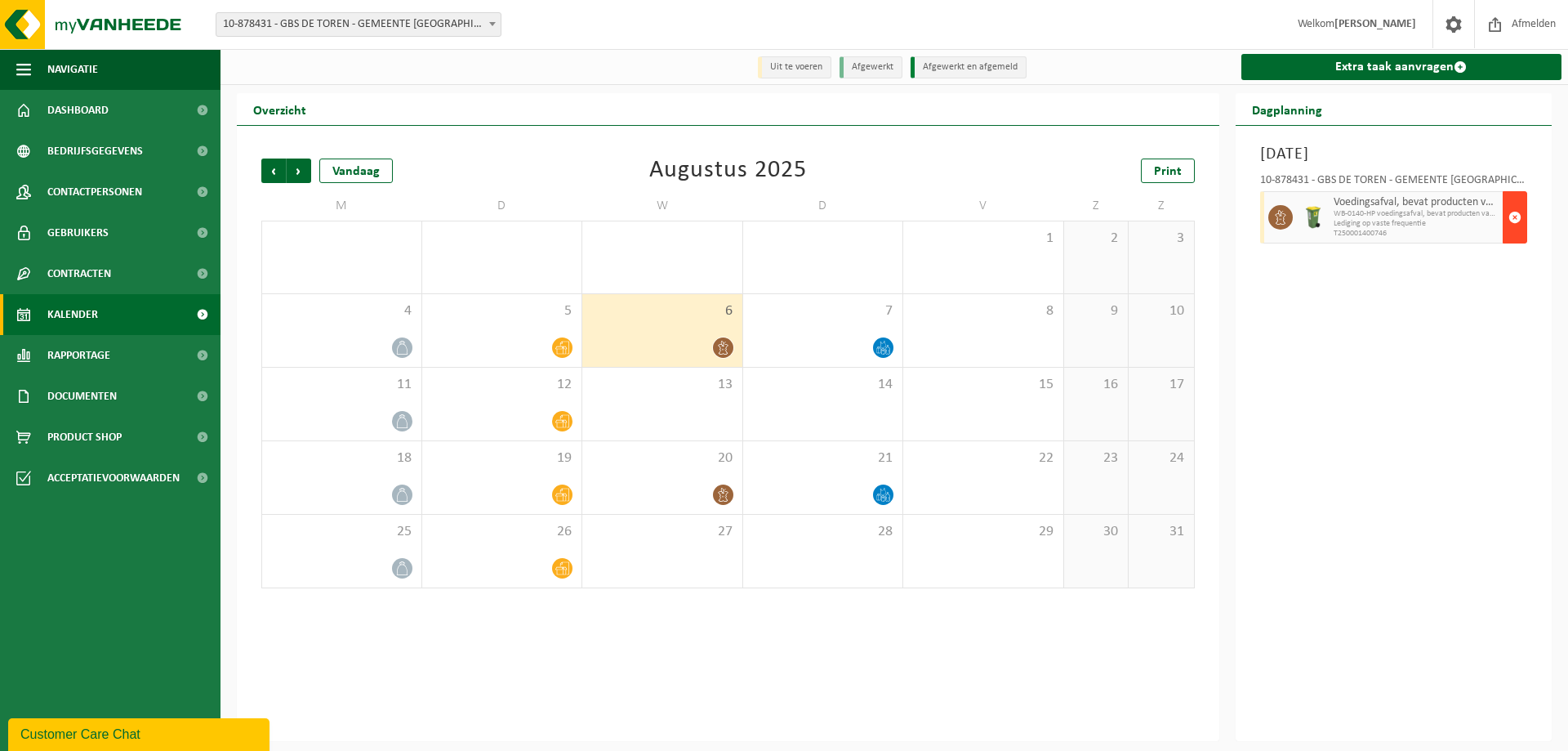 click at bounding box center [1515, 217] 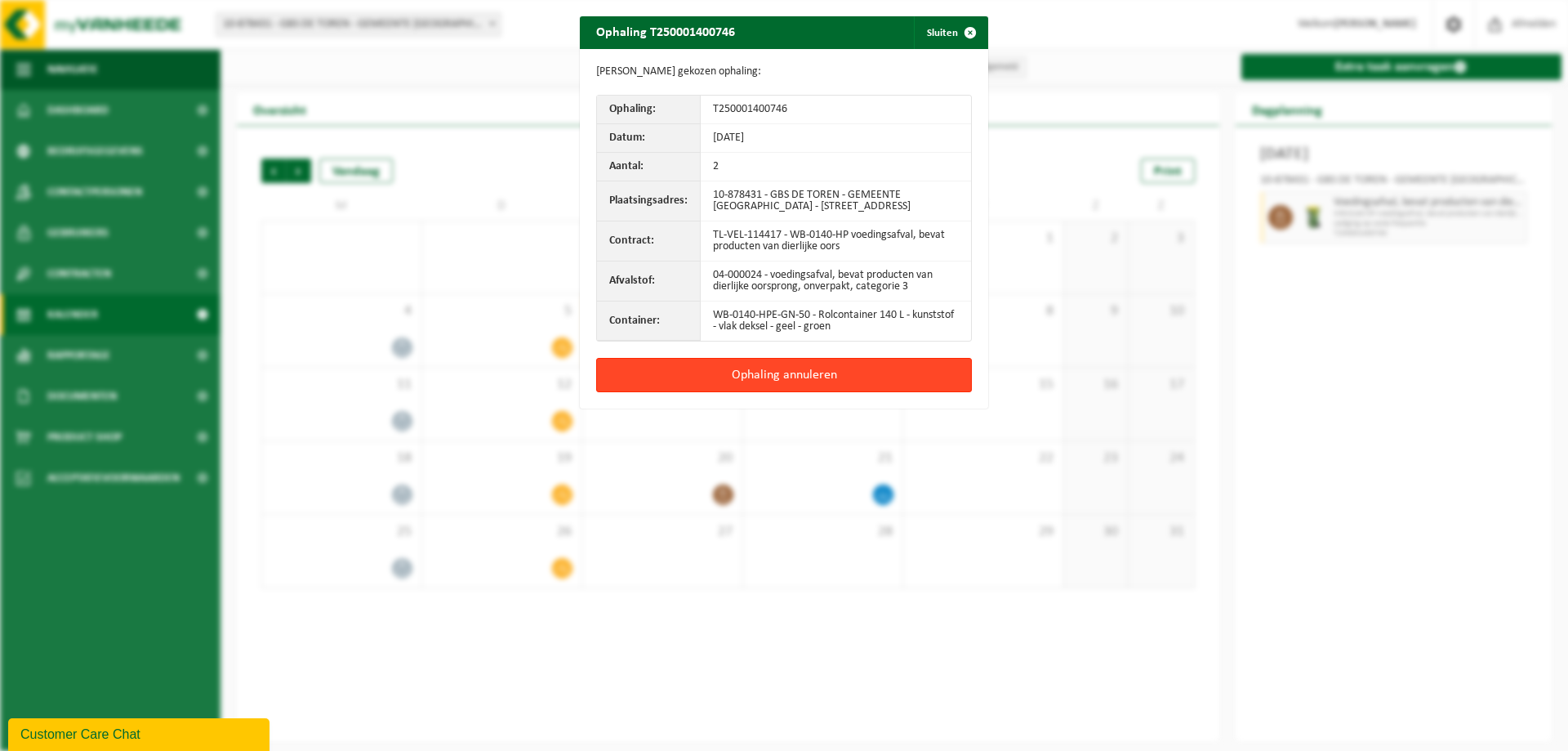 click on "Ophaling annuleren" at bounding box center (784, 375) 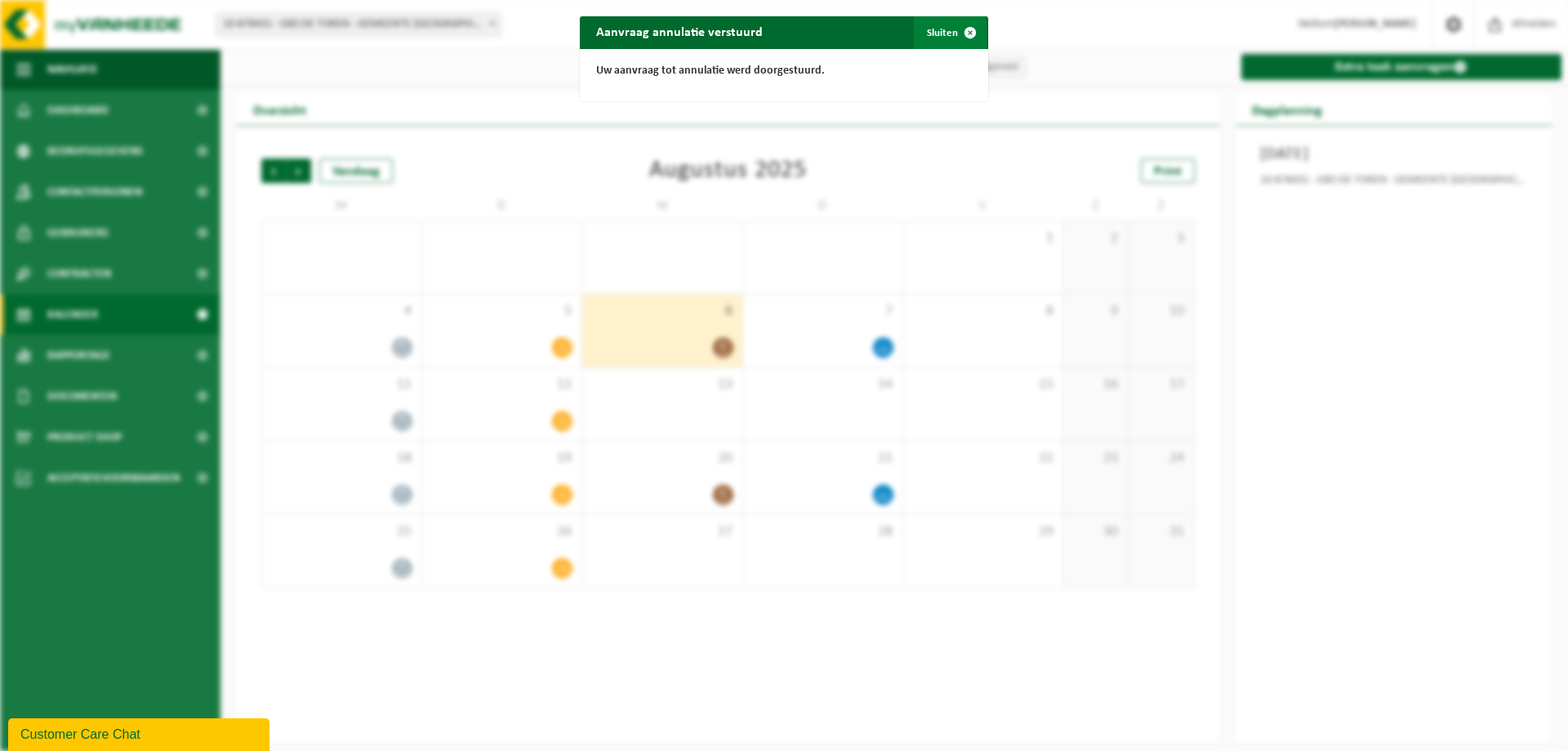 click at bounding box center (970, 33) 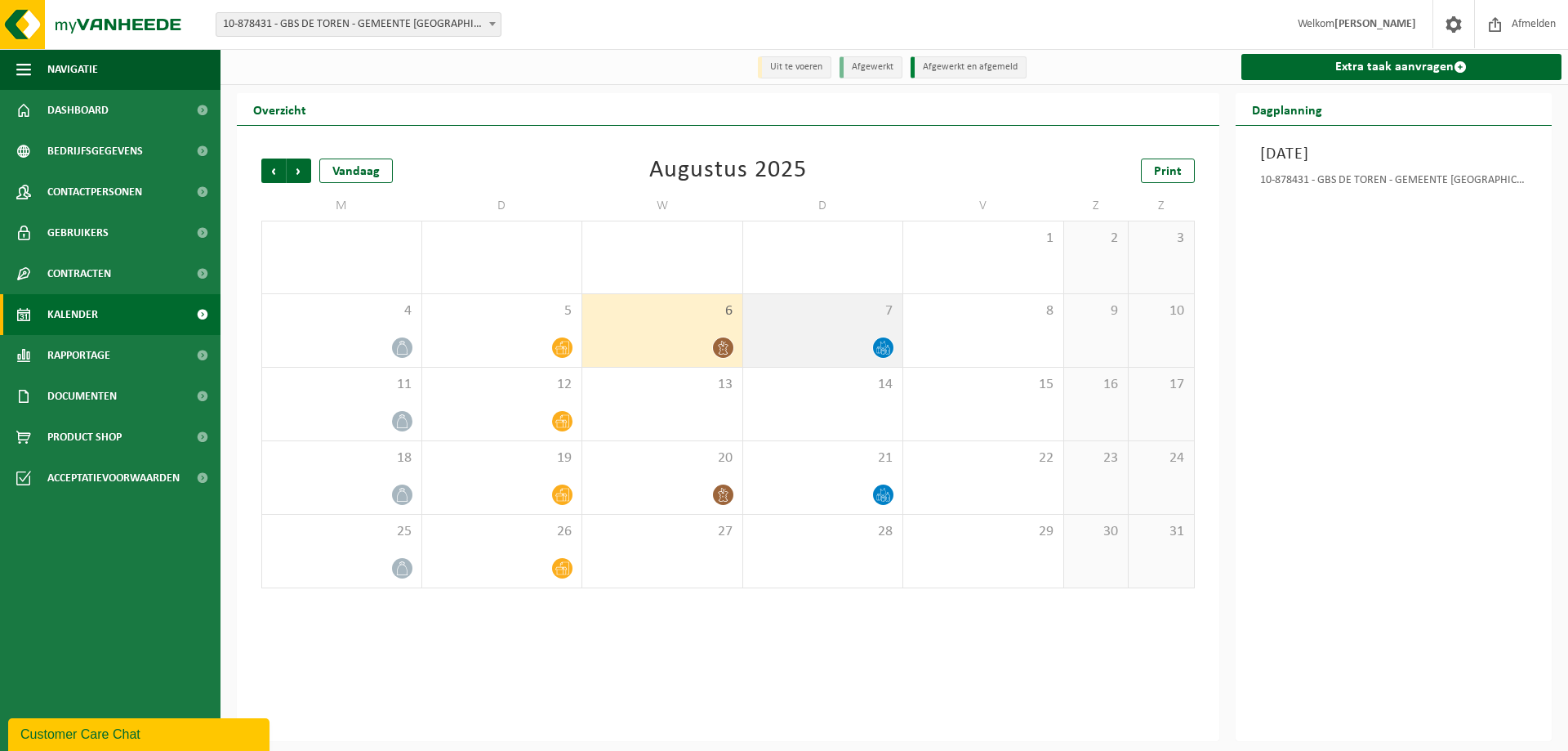 click on "7" at bounding box center [823, 330] 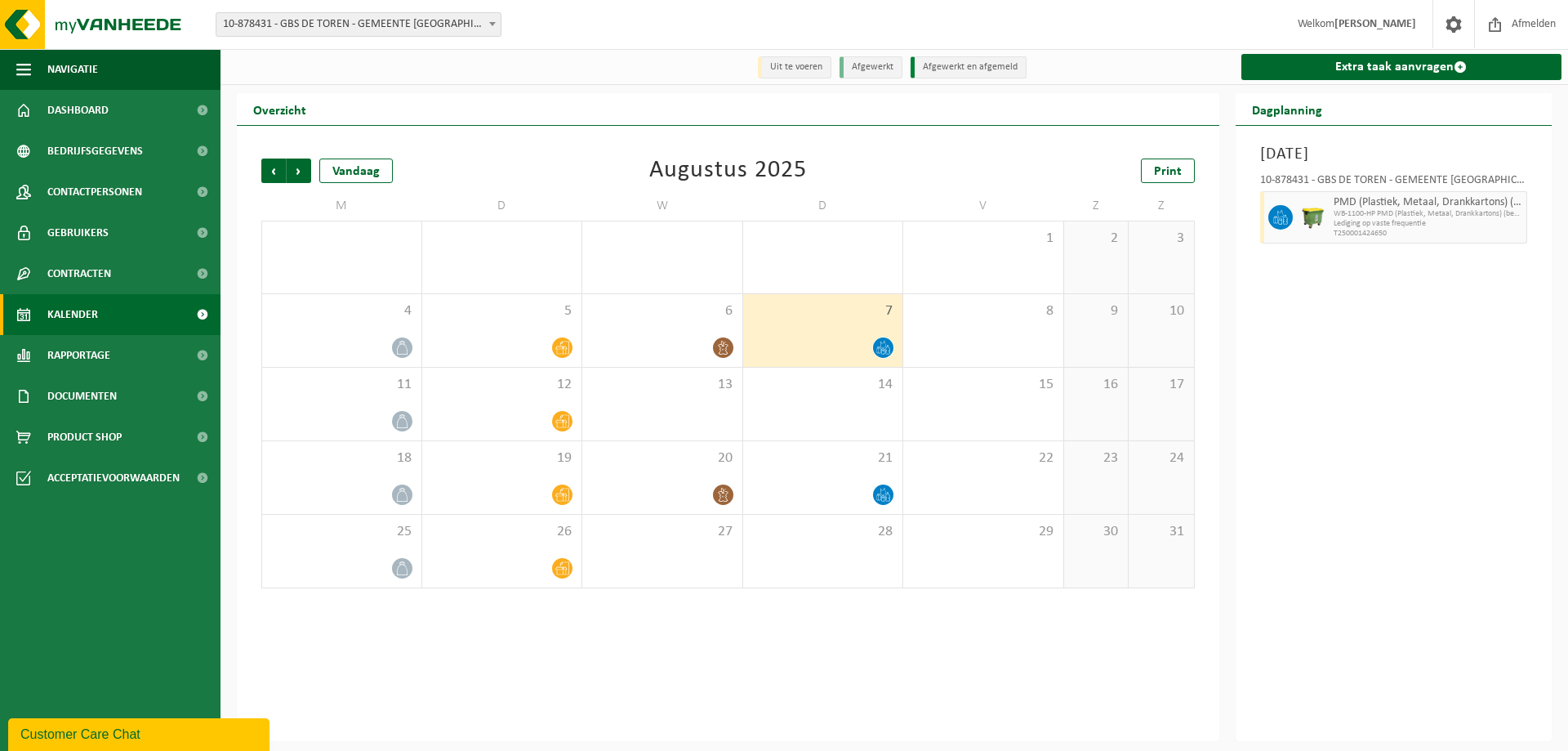 click on "7" at bounding box center [823, 330] 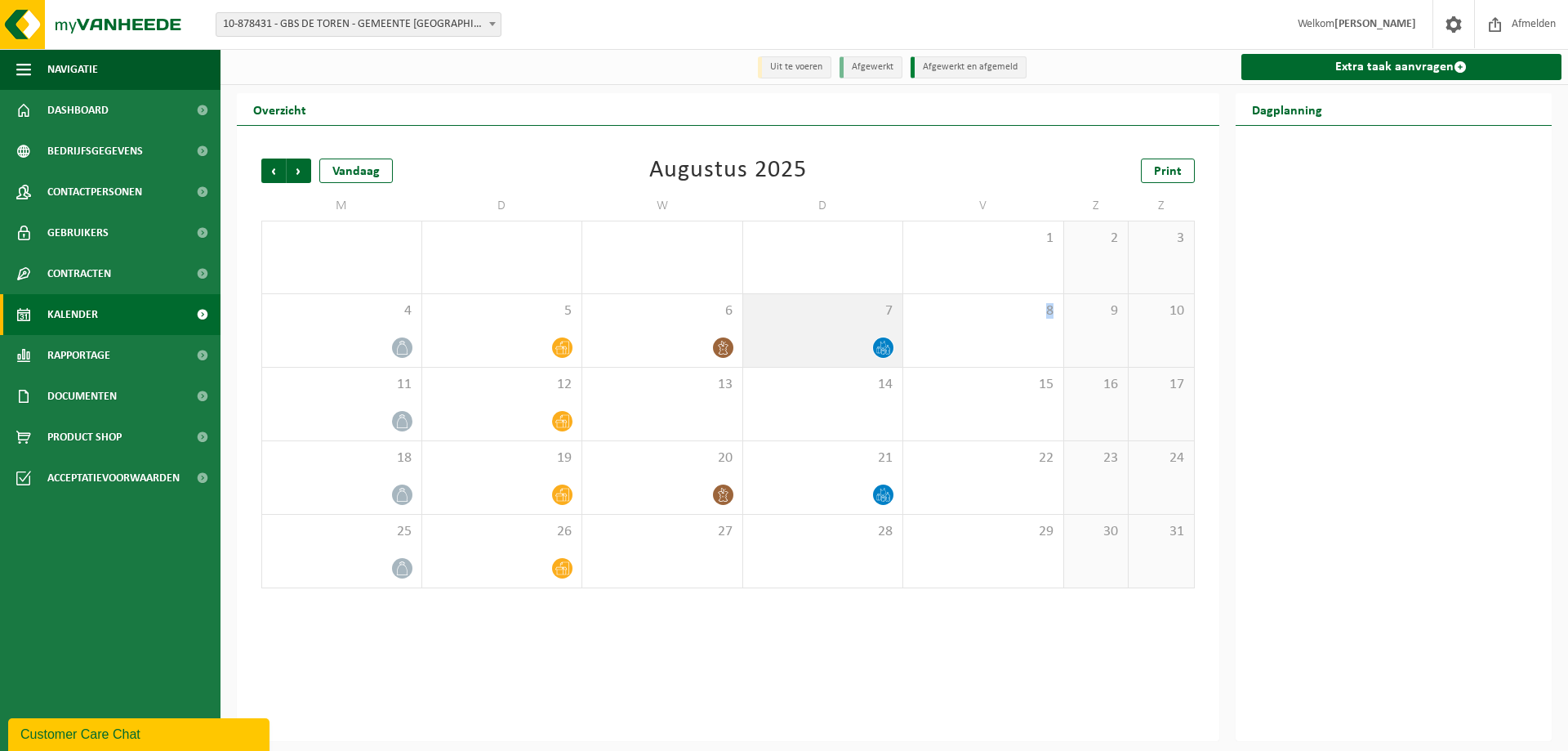 click on "7" at bounding box center (823, 330) 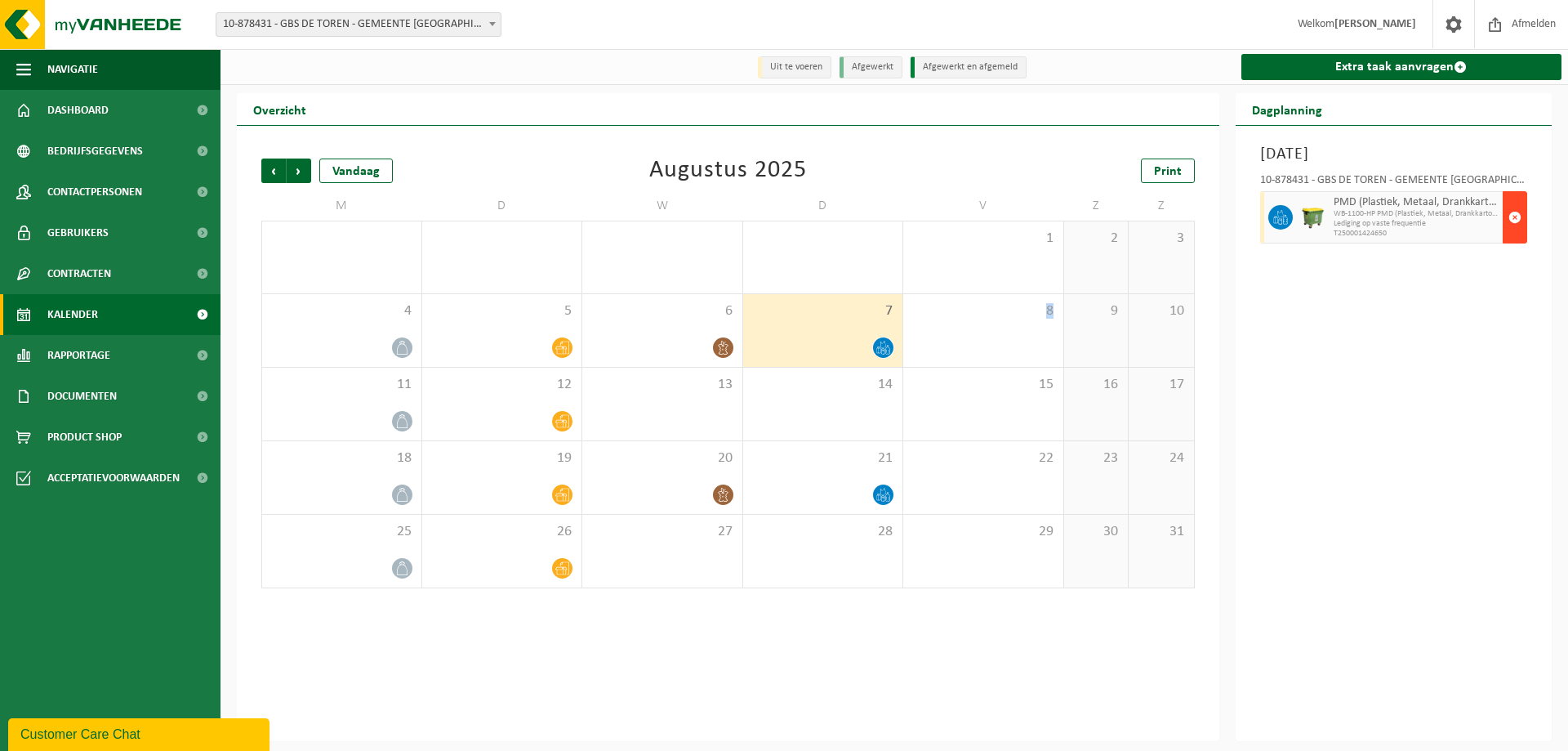 click at bounding box center (1515, 217) 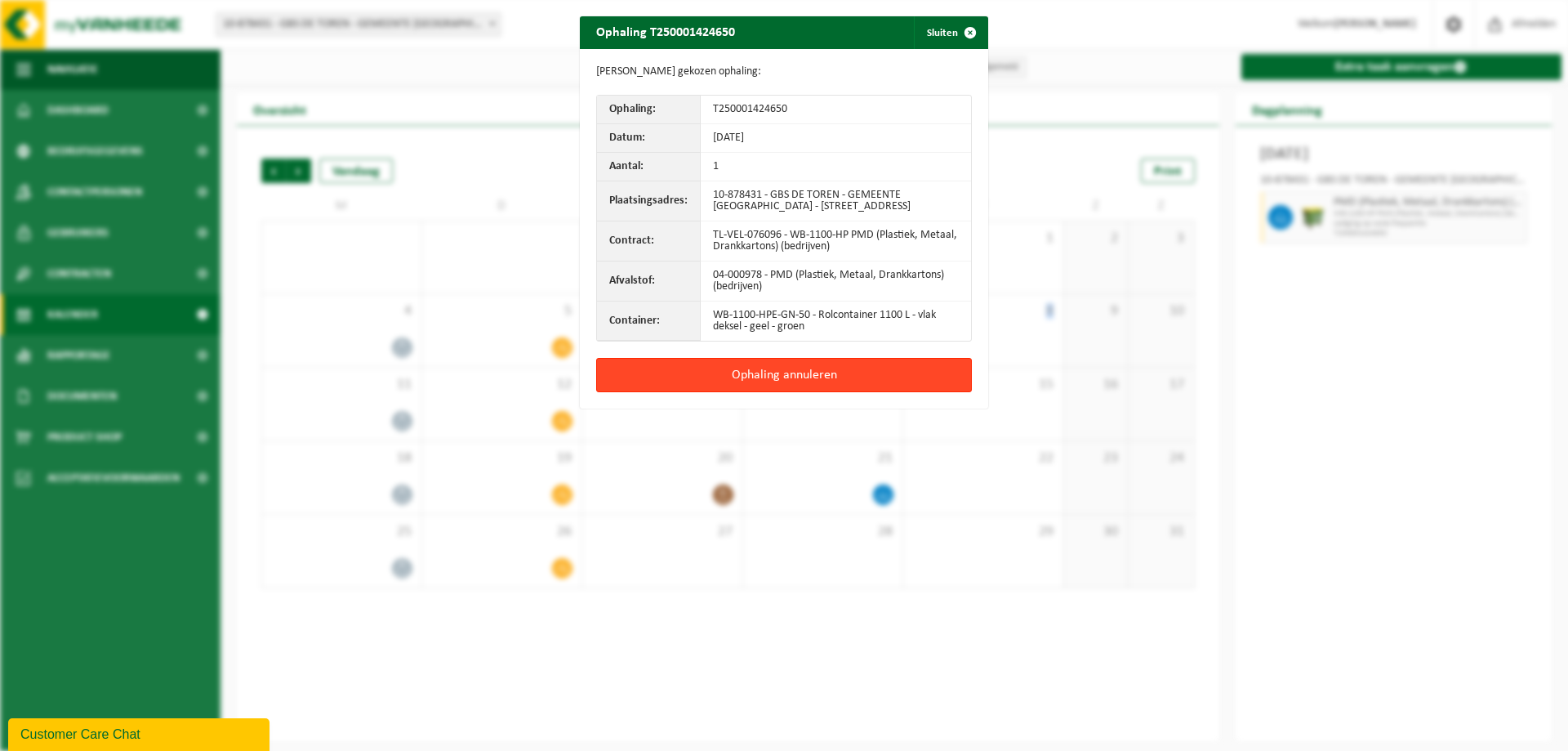 click on "Ophaling annuleren" at bounding box center (784, 375) 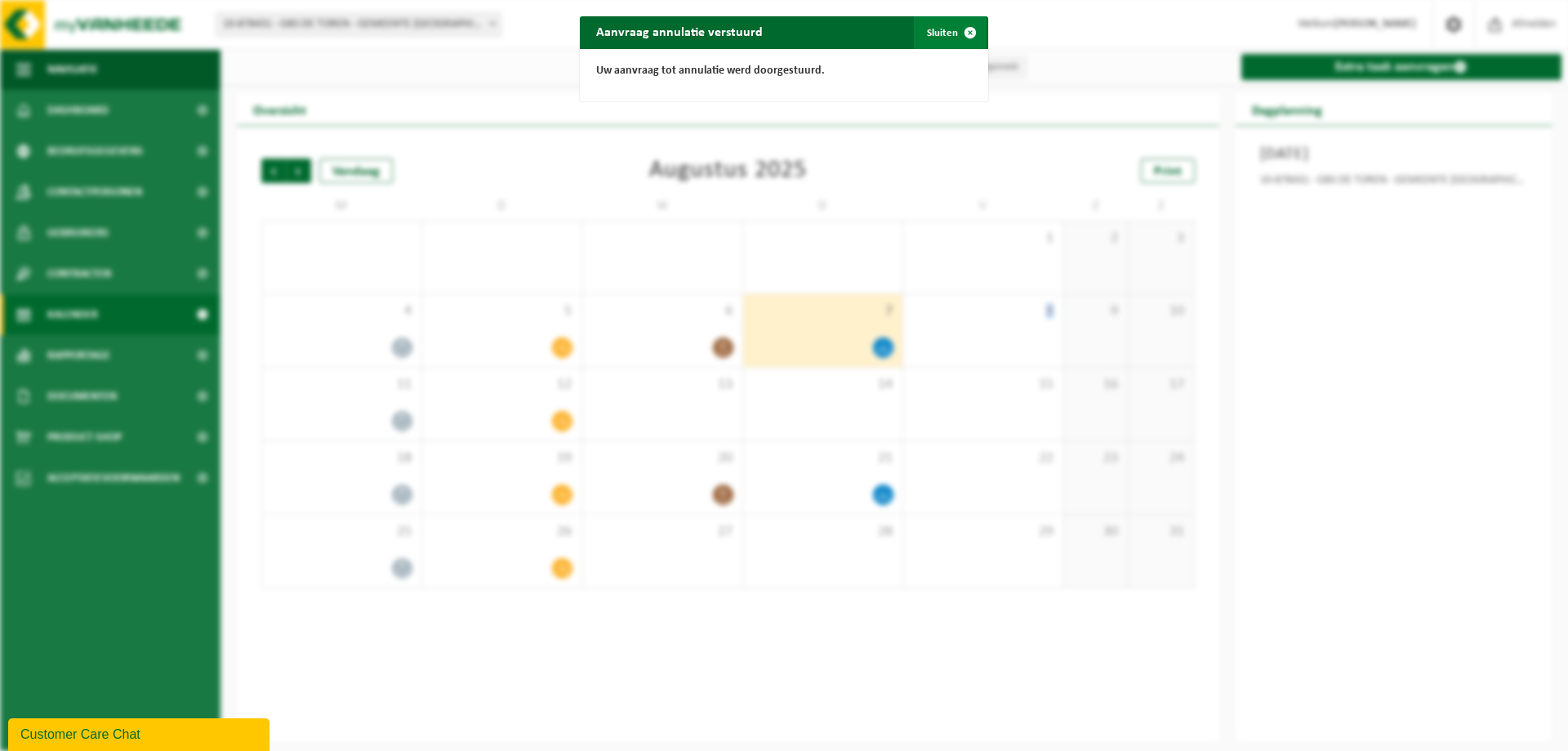 click at bounding box center (970, 33) 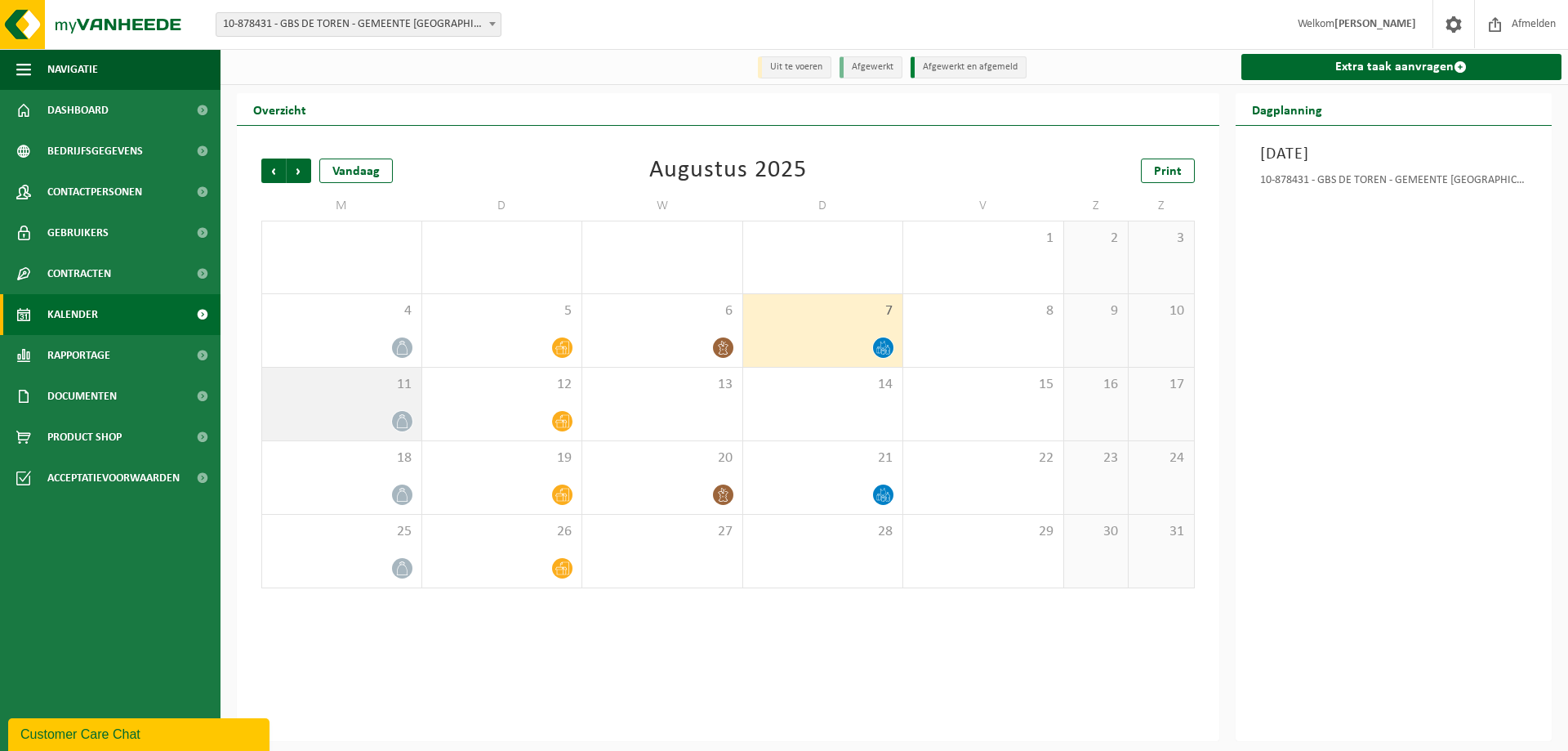 click 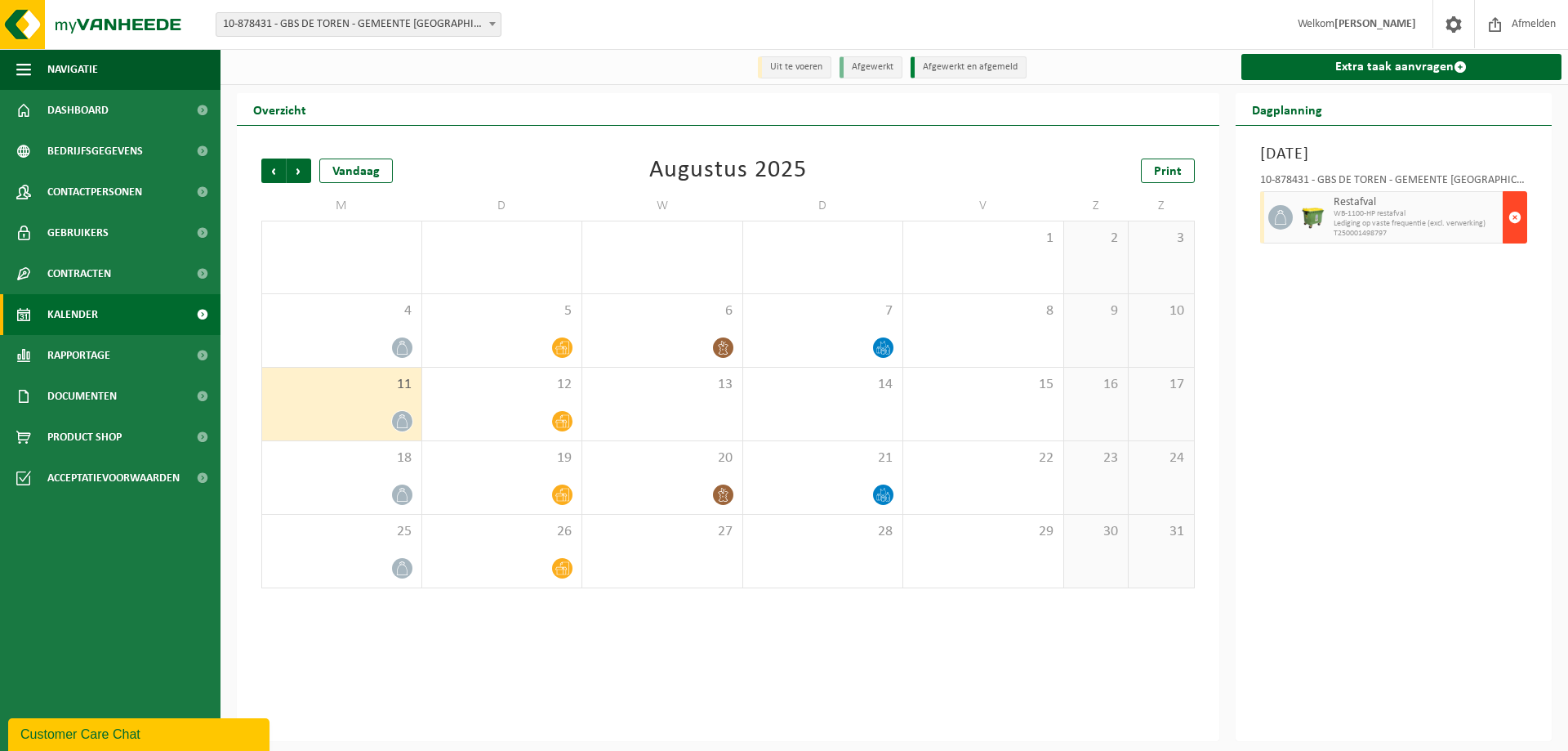 click at bounding box center [1515, 217] 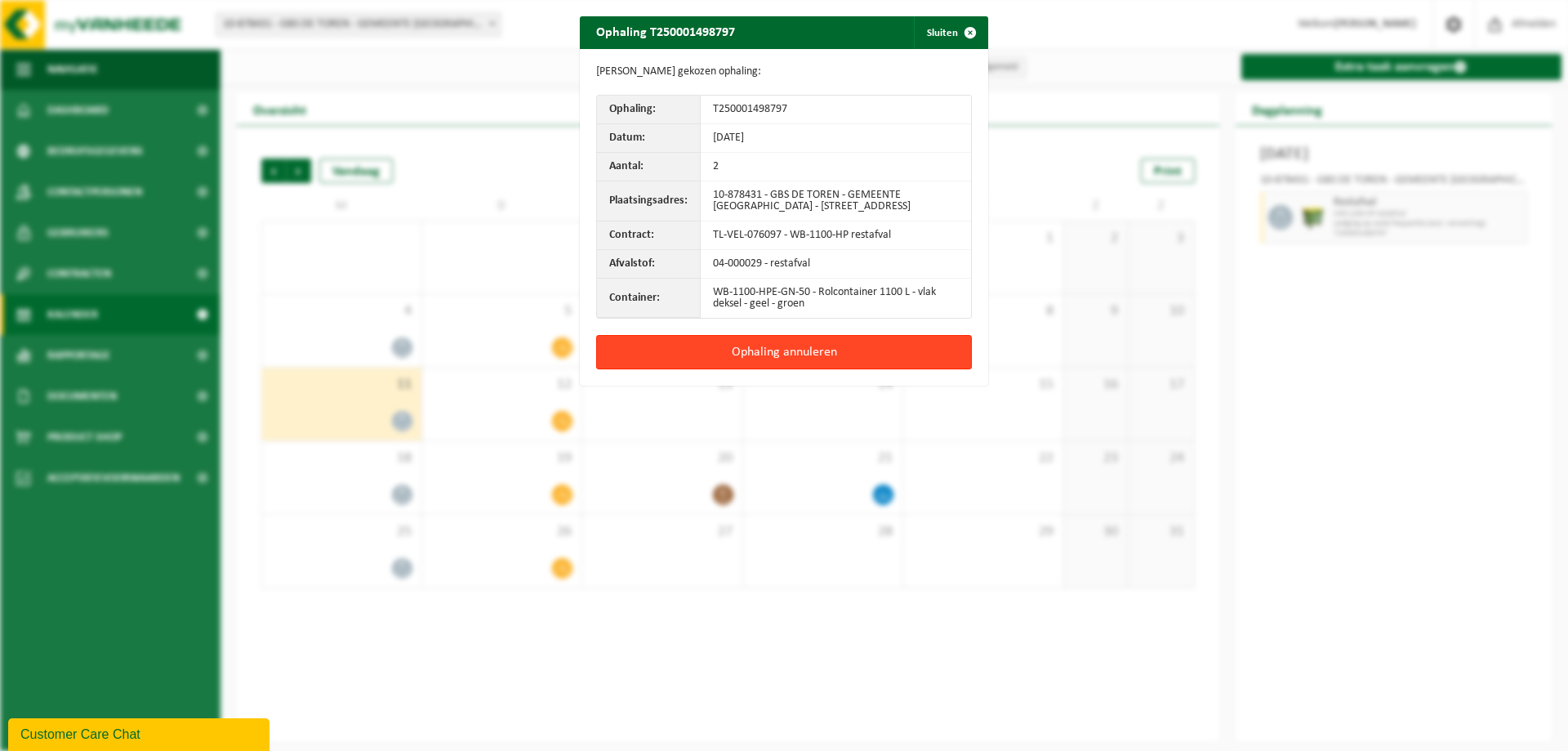 click on "Ophaling annuleren" at bounding box center [784, 352] 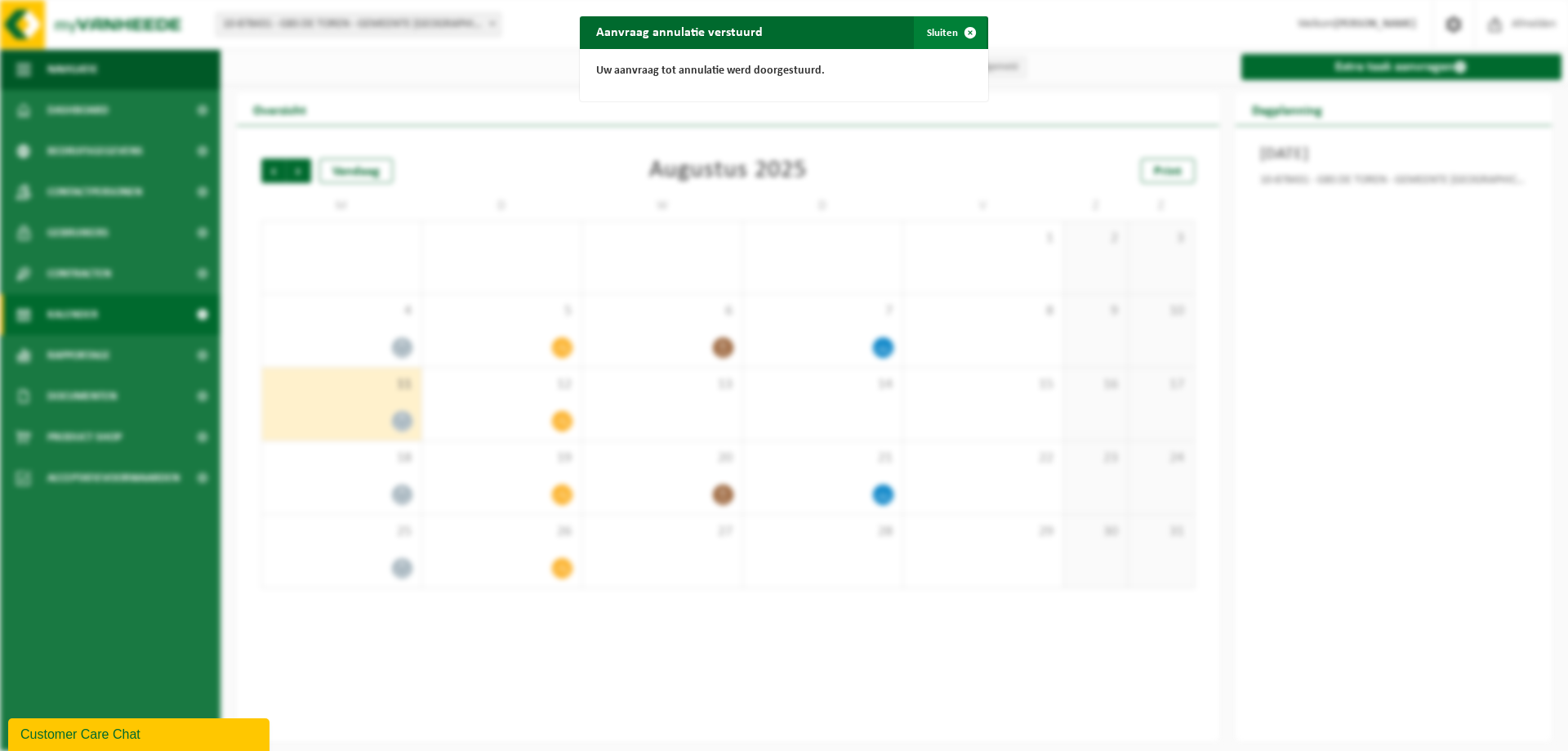 click at bounding box center (970, 33) 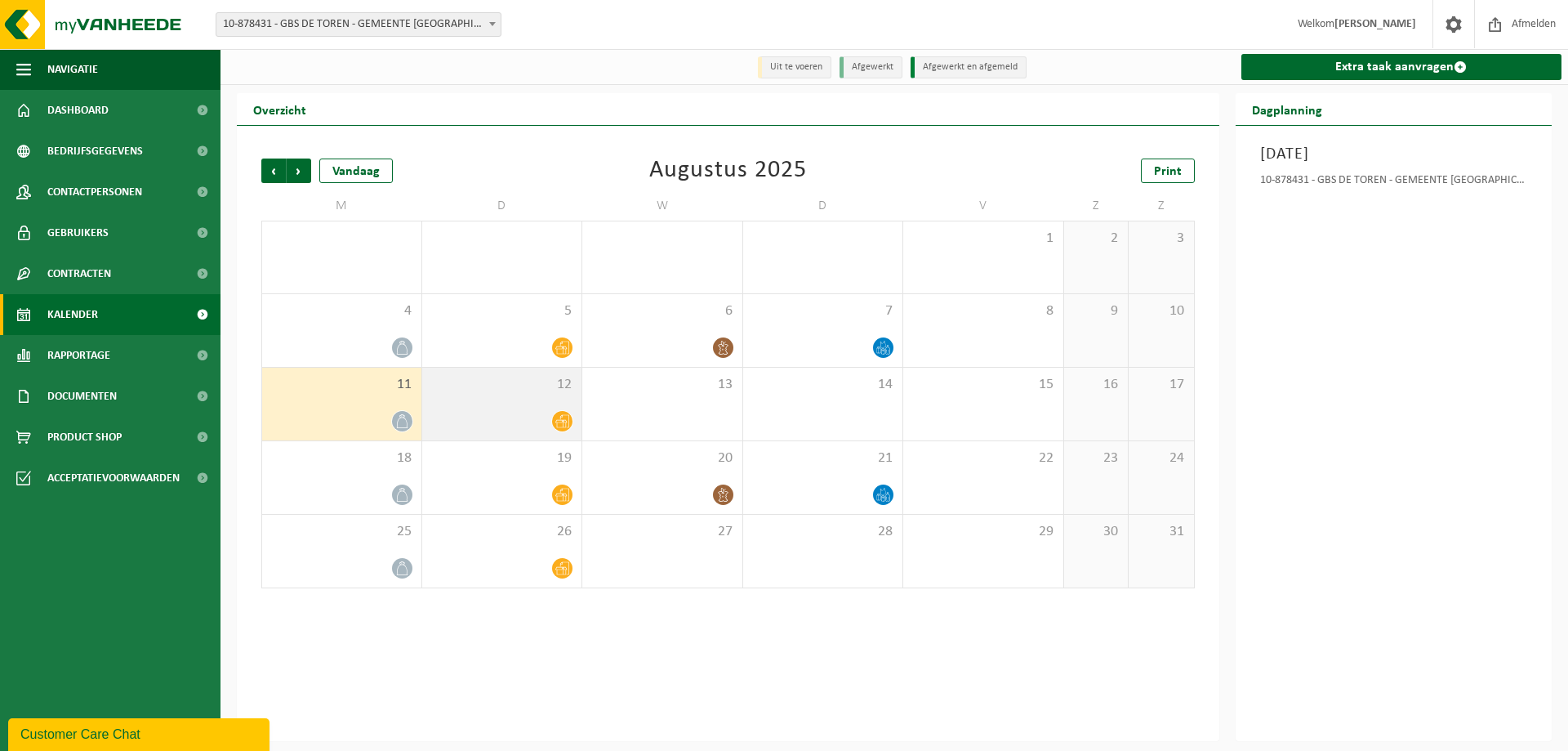click at bounding box center (502, 421) 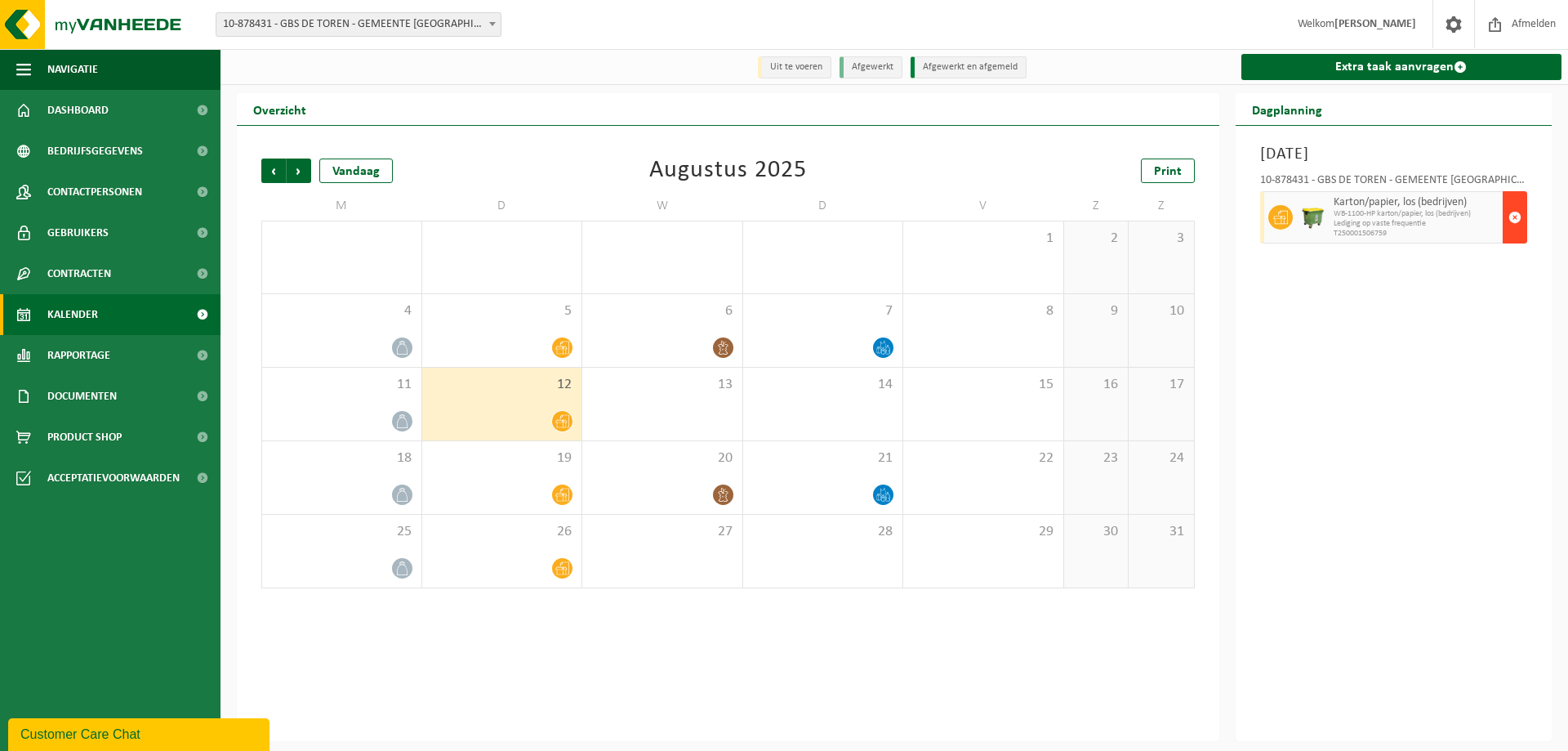 click at bounding box center (1515, 217) 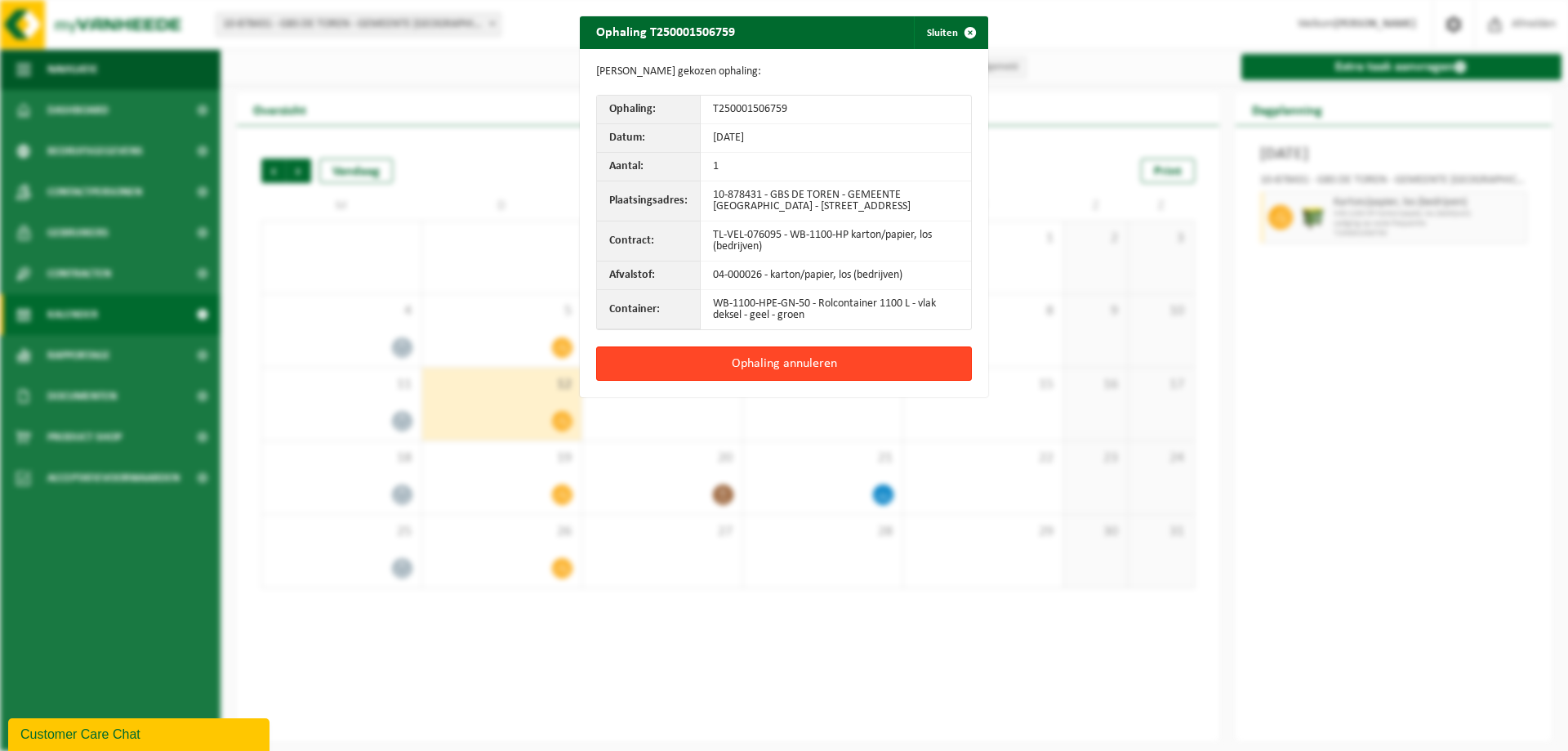 click on "Ophaling annuleren" at bounding box center [784, 364] 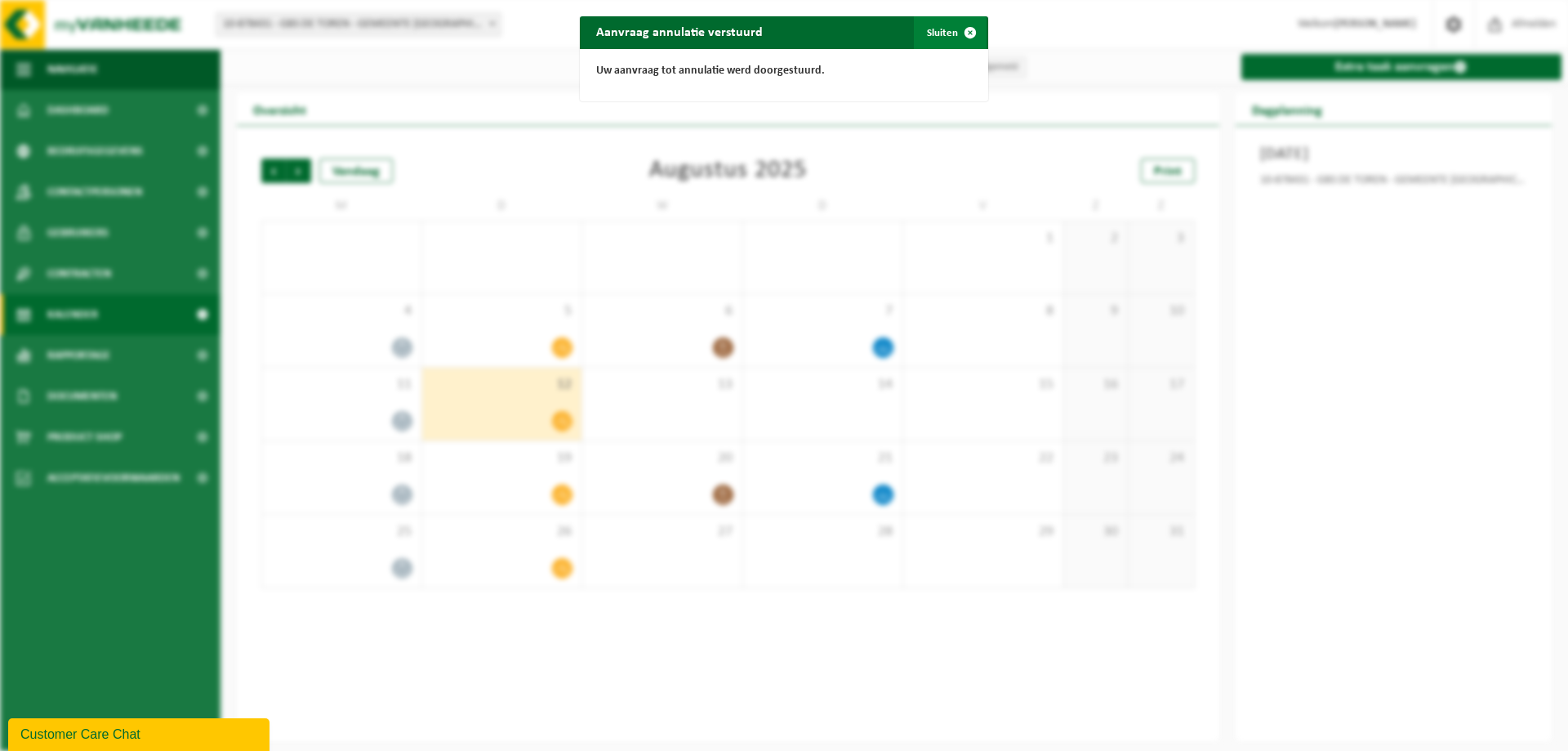 click at bounding box center (970, 33) 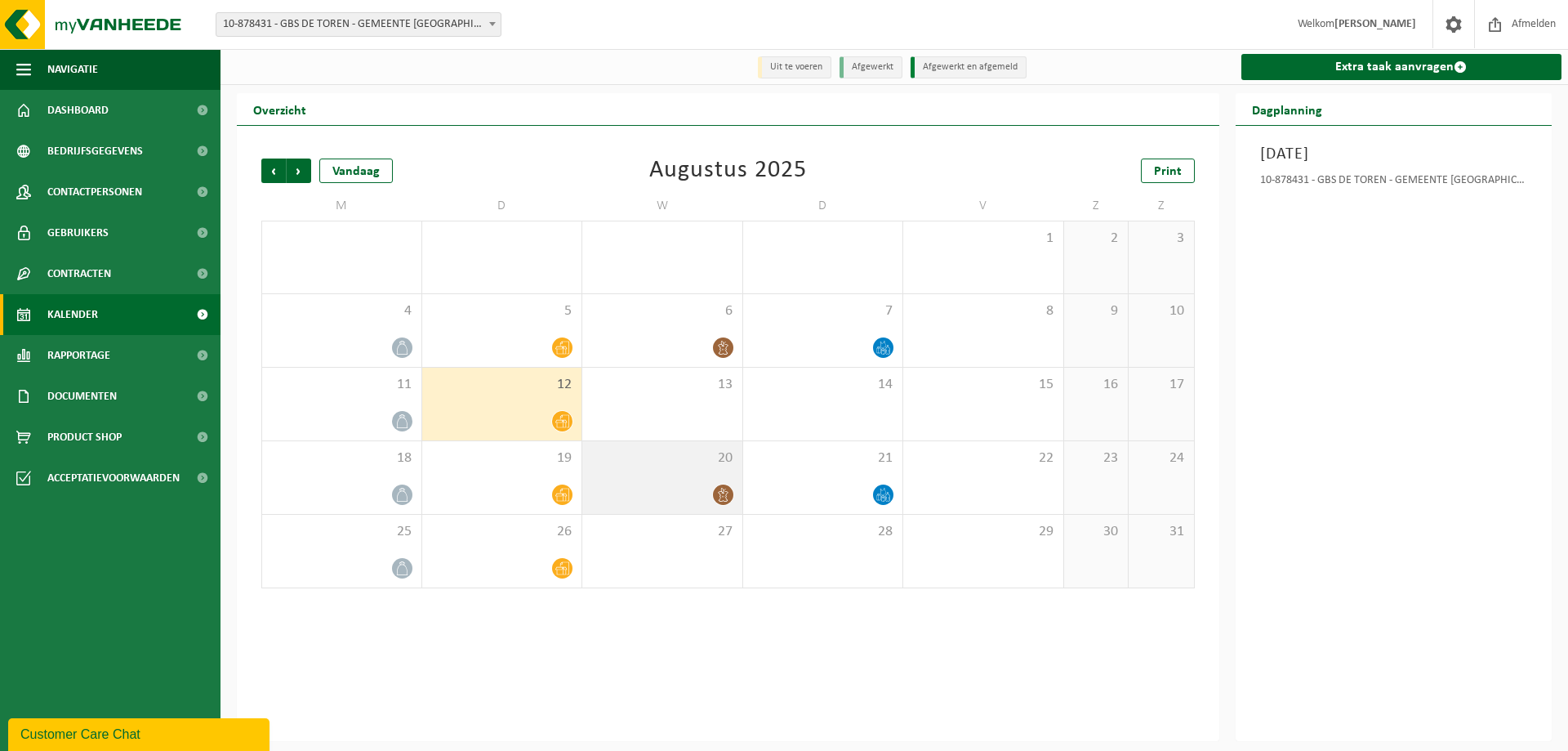 click at bounding box center (662, 494) 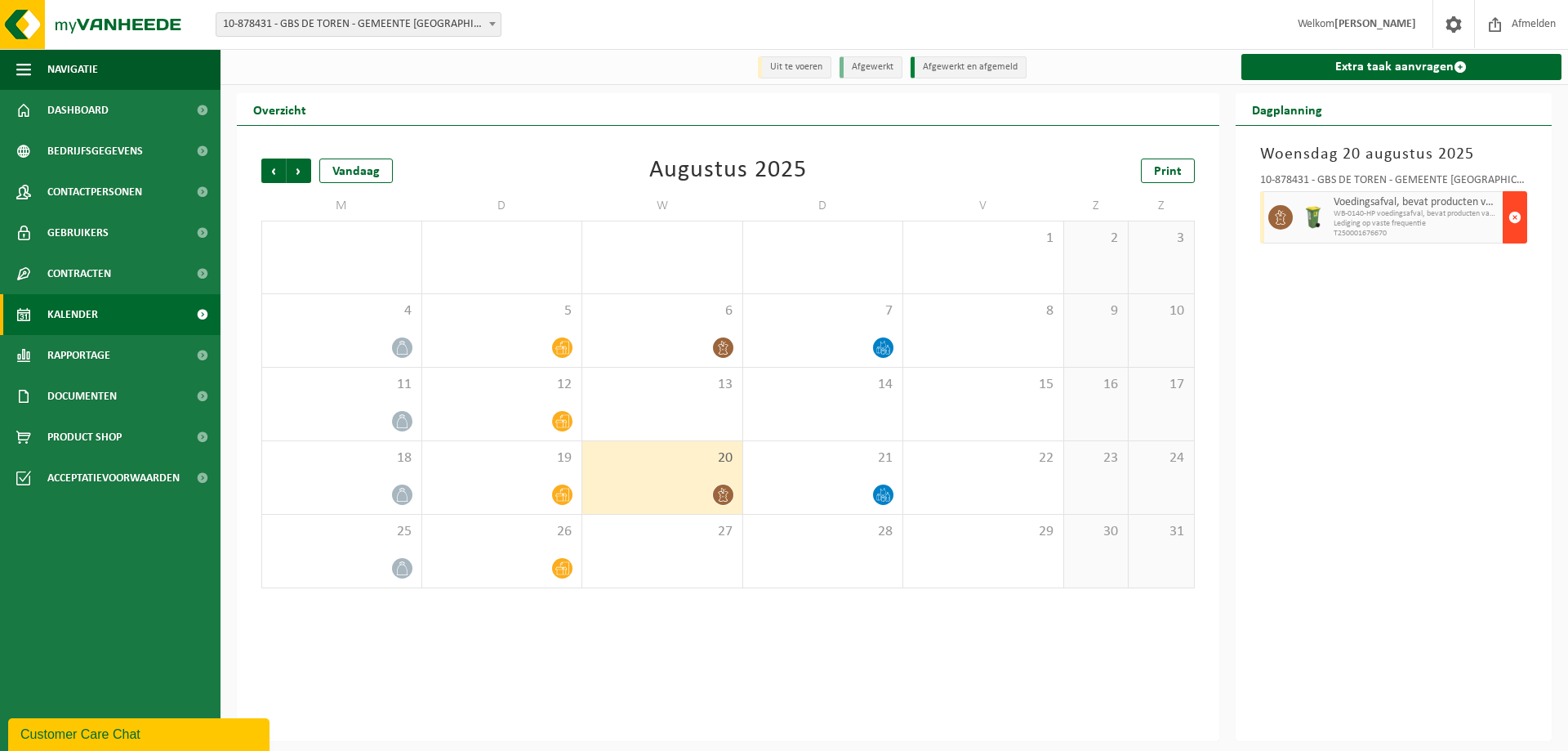 click at bounding box center (1515, 217) 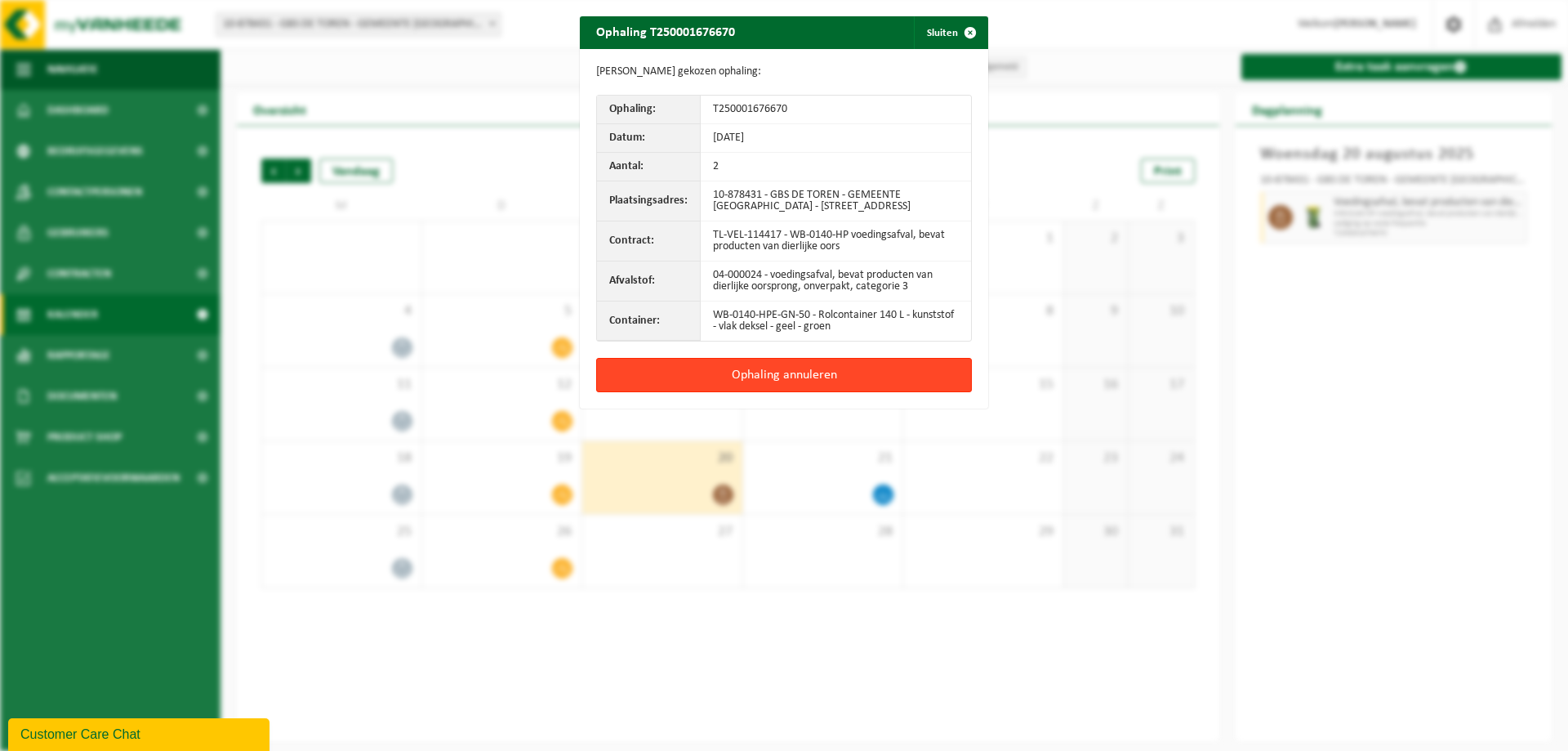 click on "Ophaling annuleren" at bounding box center [784, 375] 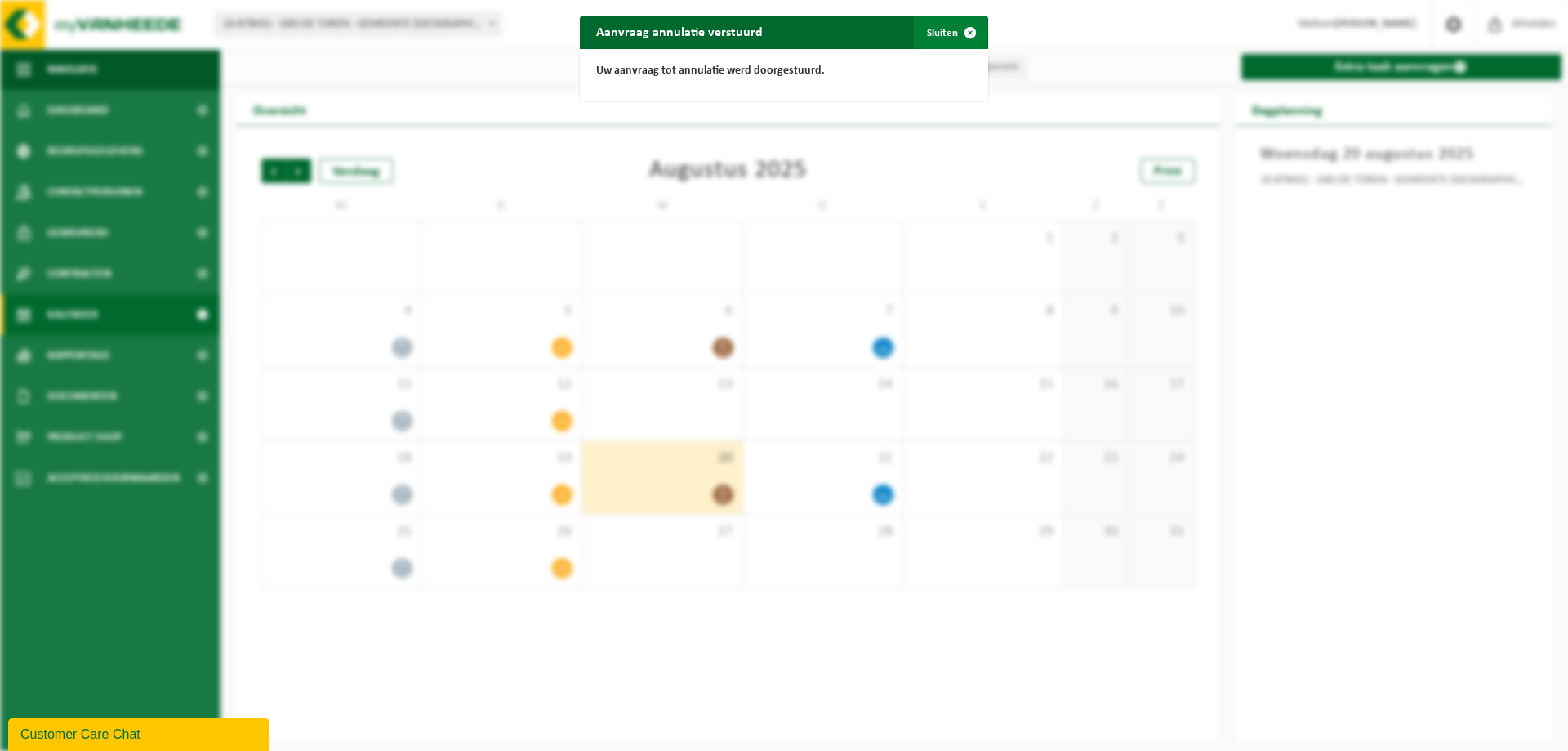click at bounding box center [970, 33] 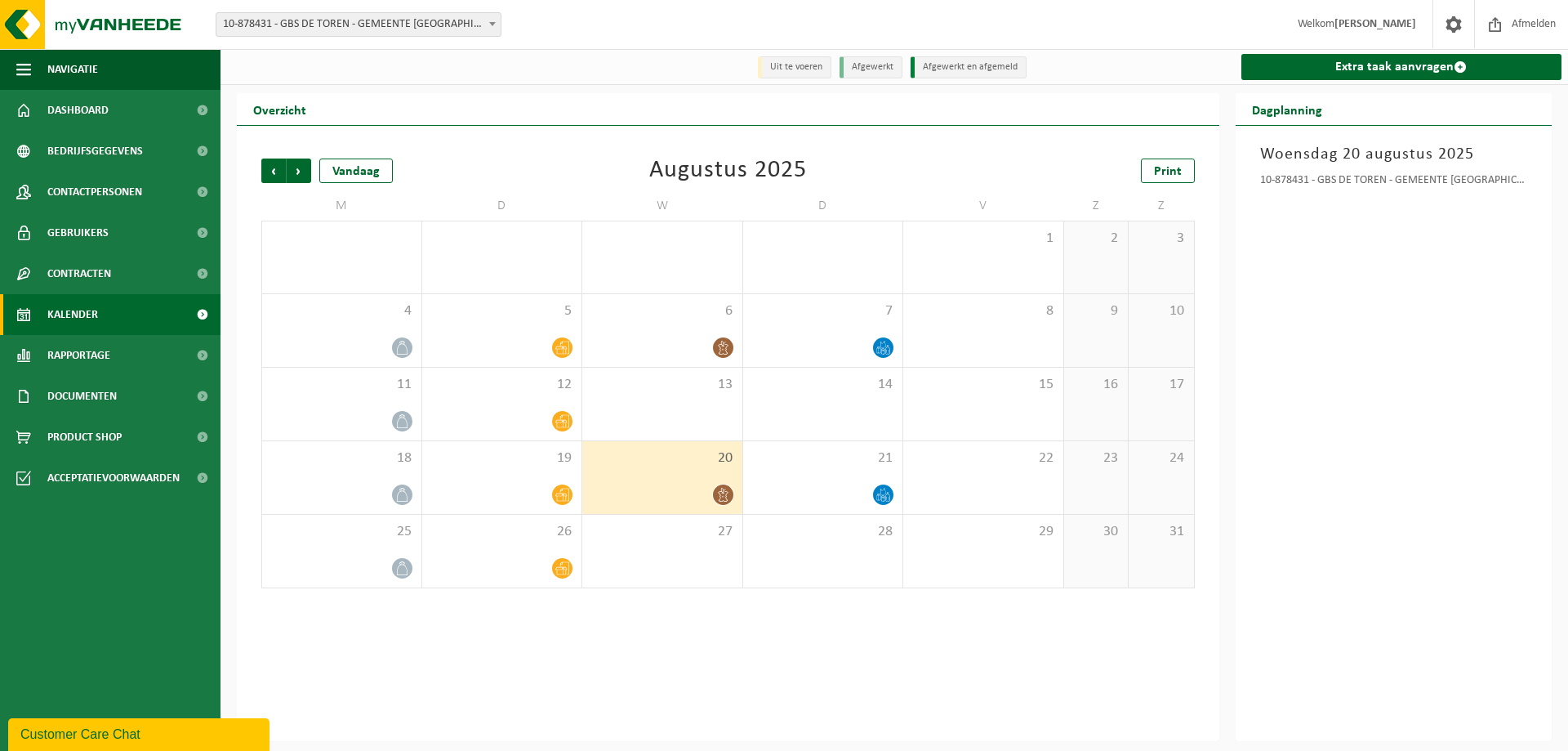 click on "Woensdag 20 augustus 2025         10-878431 - GBS DE TOREN - GEMEENTE BEVEREN - KOSTENPLAATS 37 - MELSELE" at bounding box center [1394, 433] 